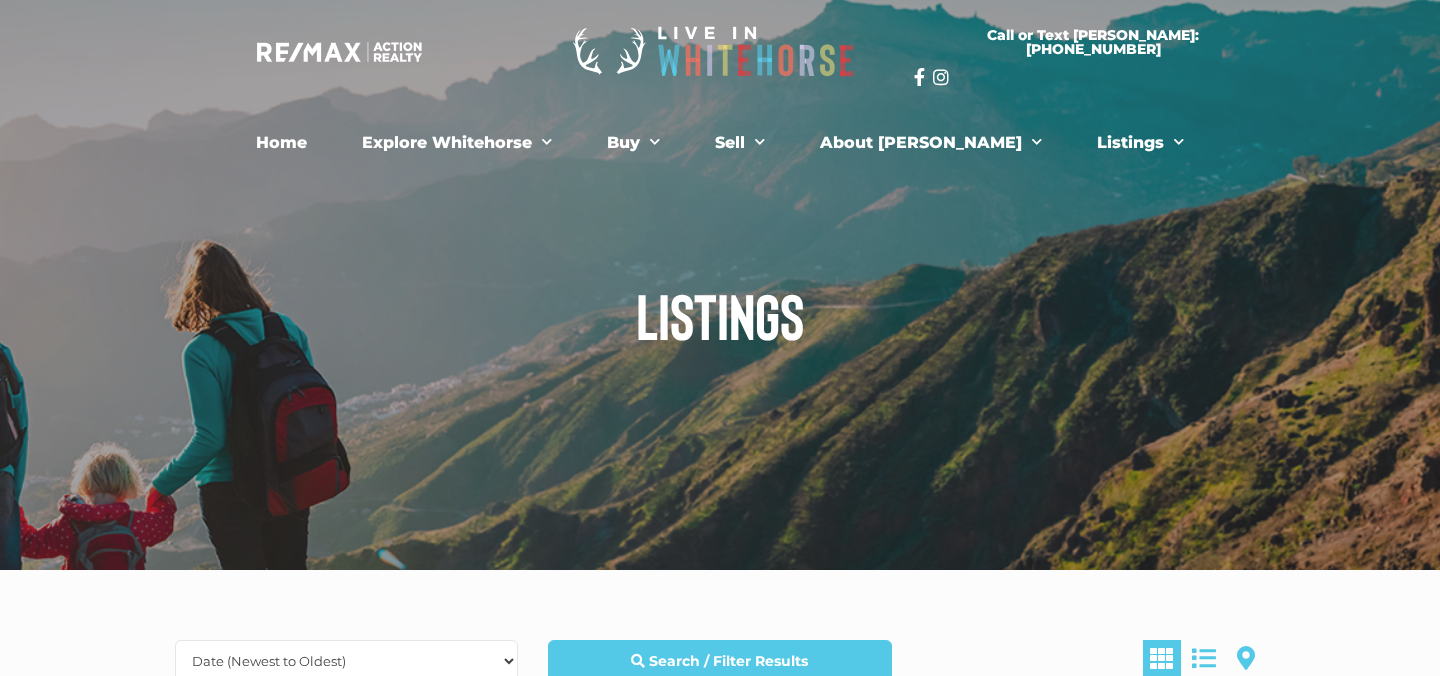 scroll, scrollTop: 0, scrollLeft: 0, axis: both 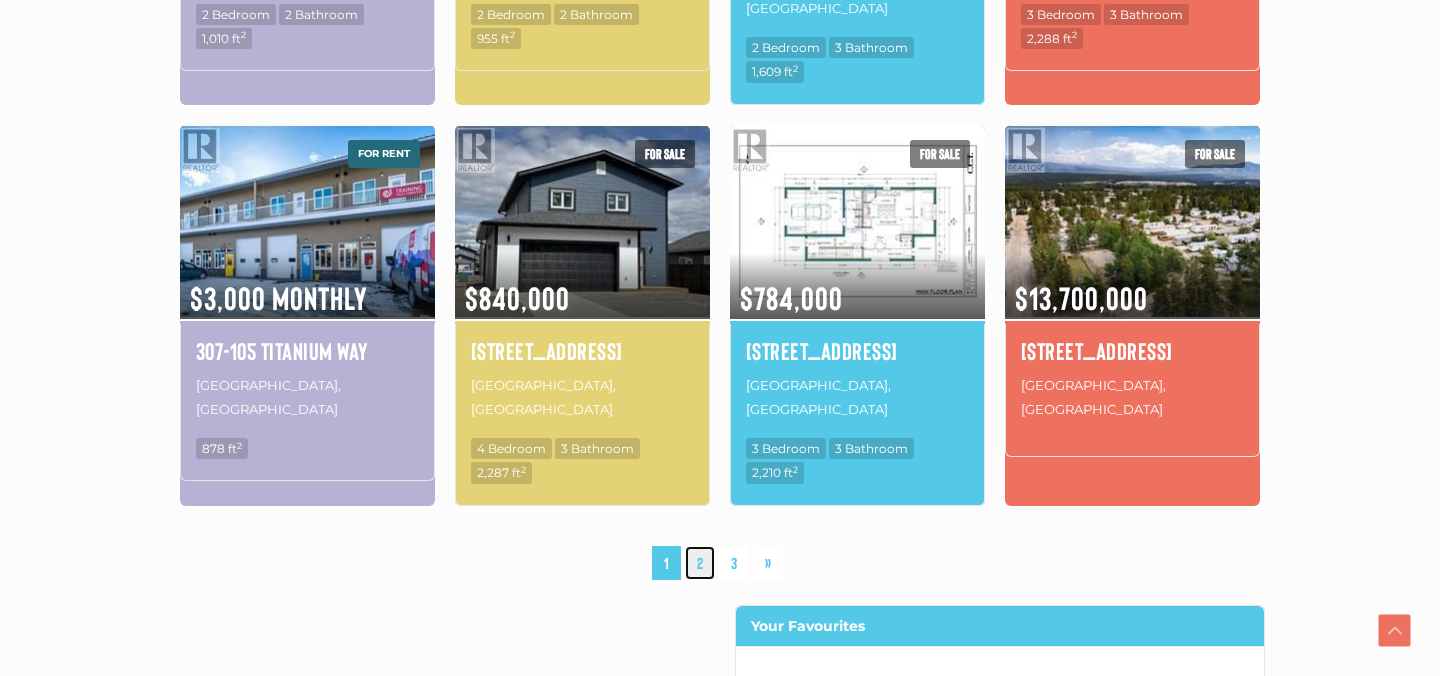 click on "2" at bounding box center (700, 563) 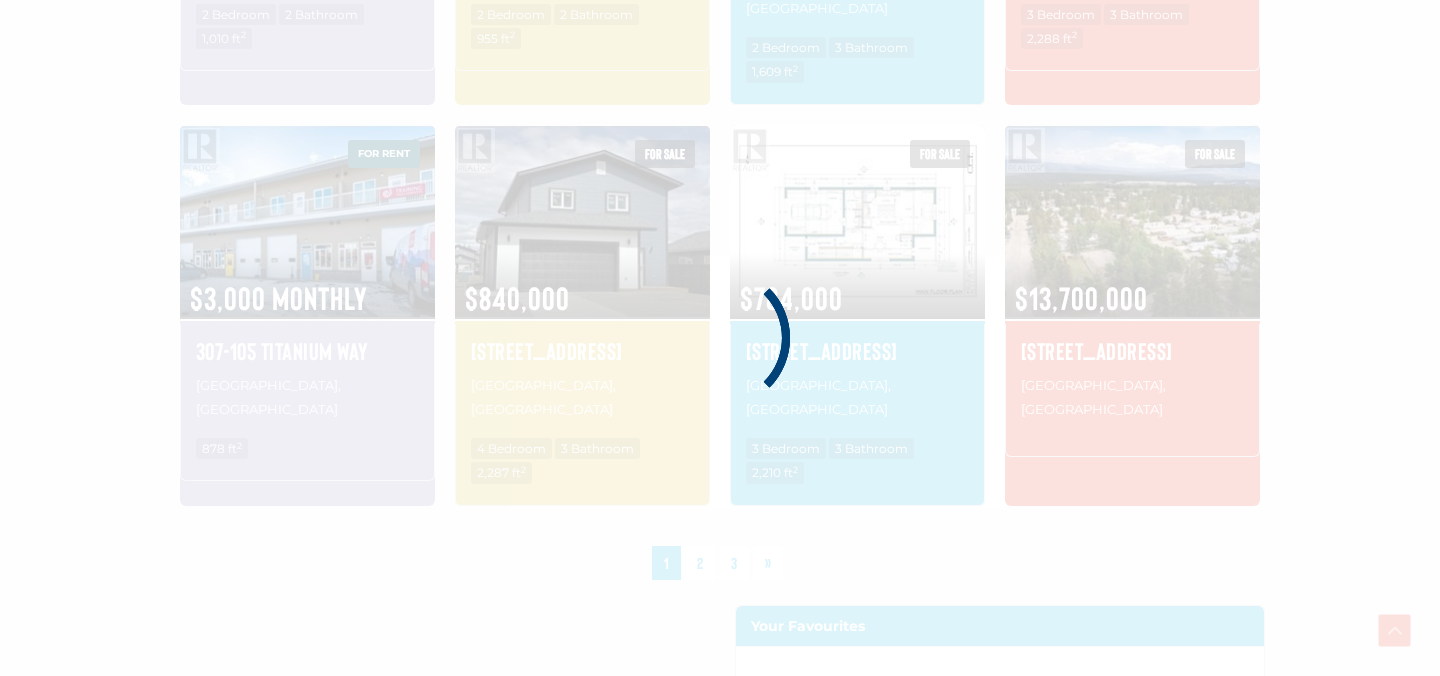 click at bounding box center [720, 338] 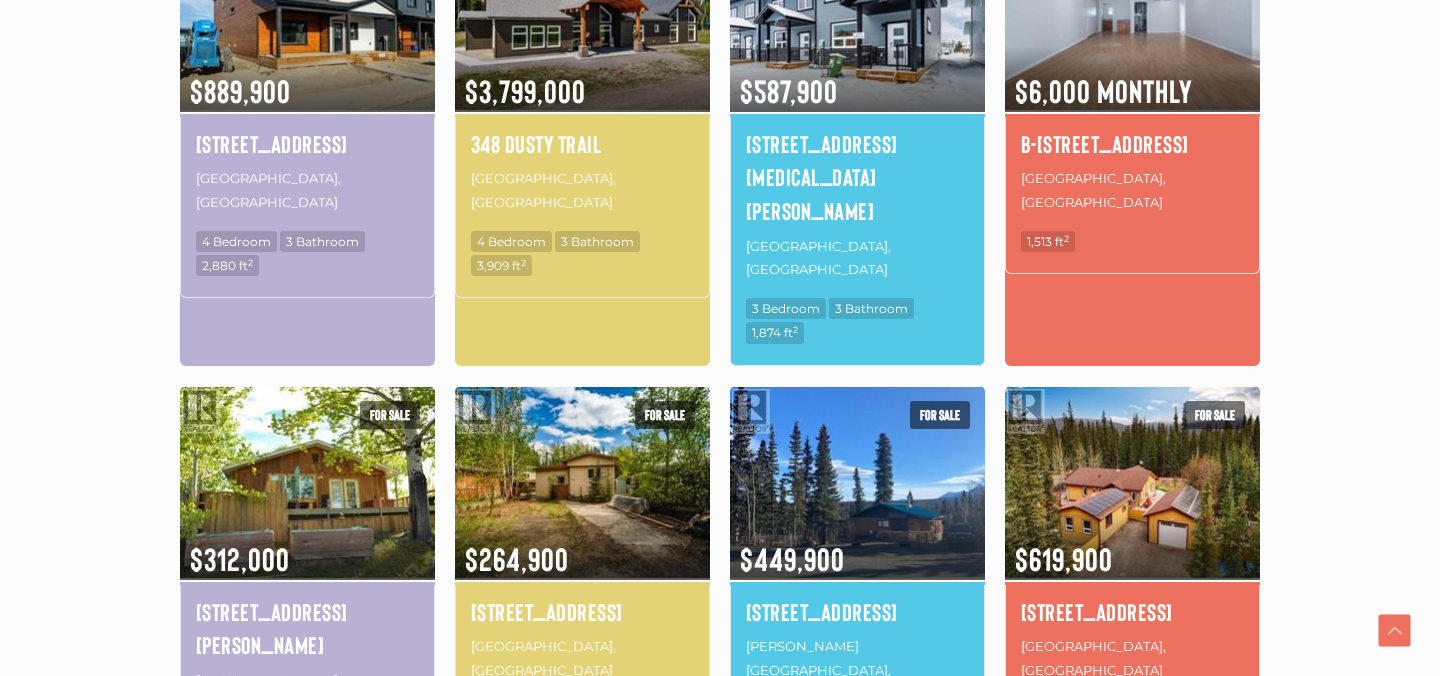 scroll, scrollTop: 1285, scrollLeft: 0, axis: vertical 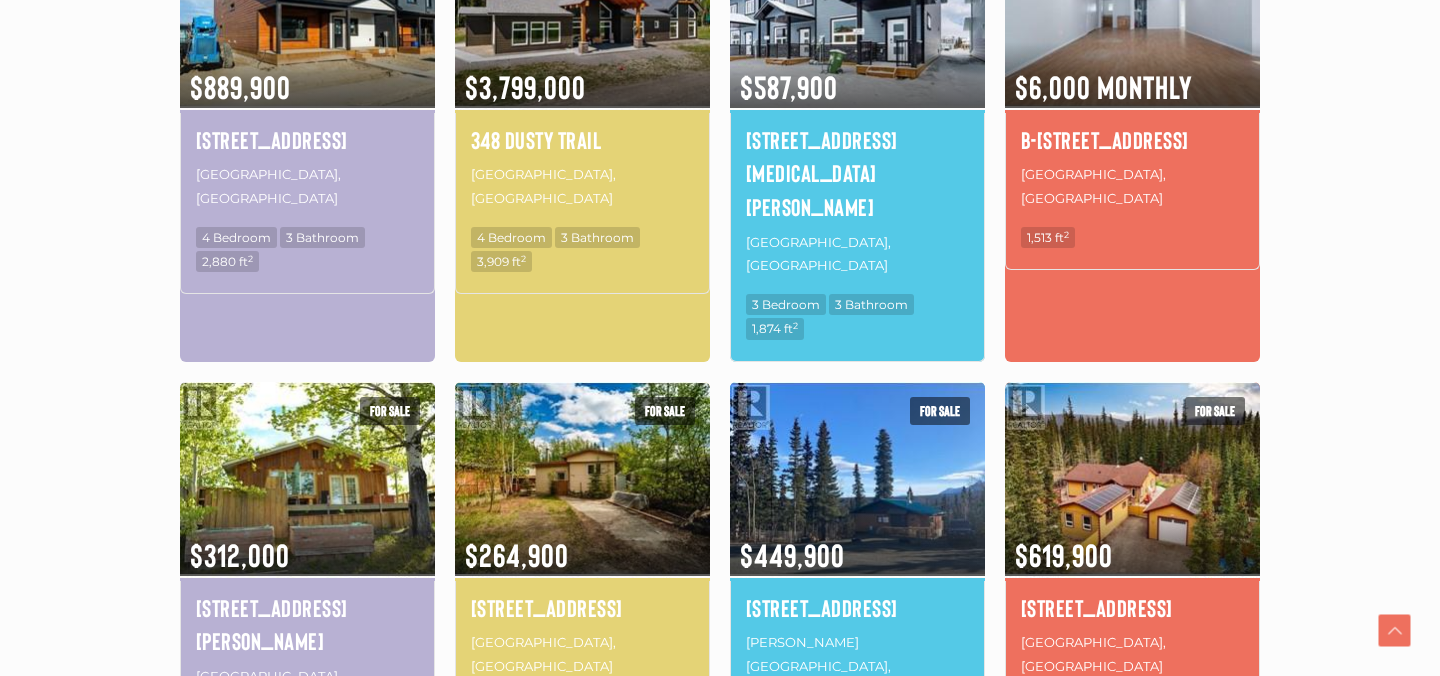 click on "3" at bounding box center [751, 853] 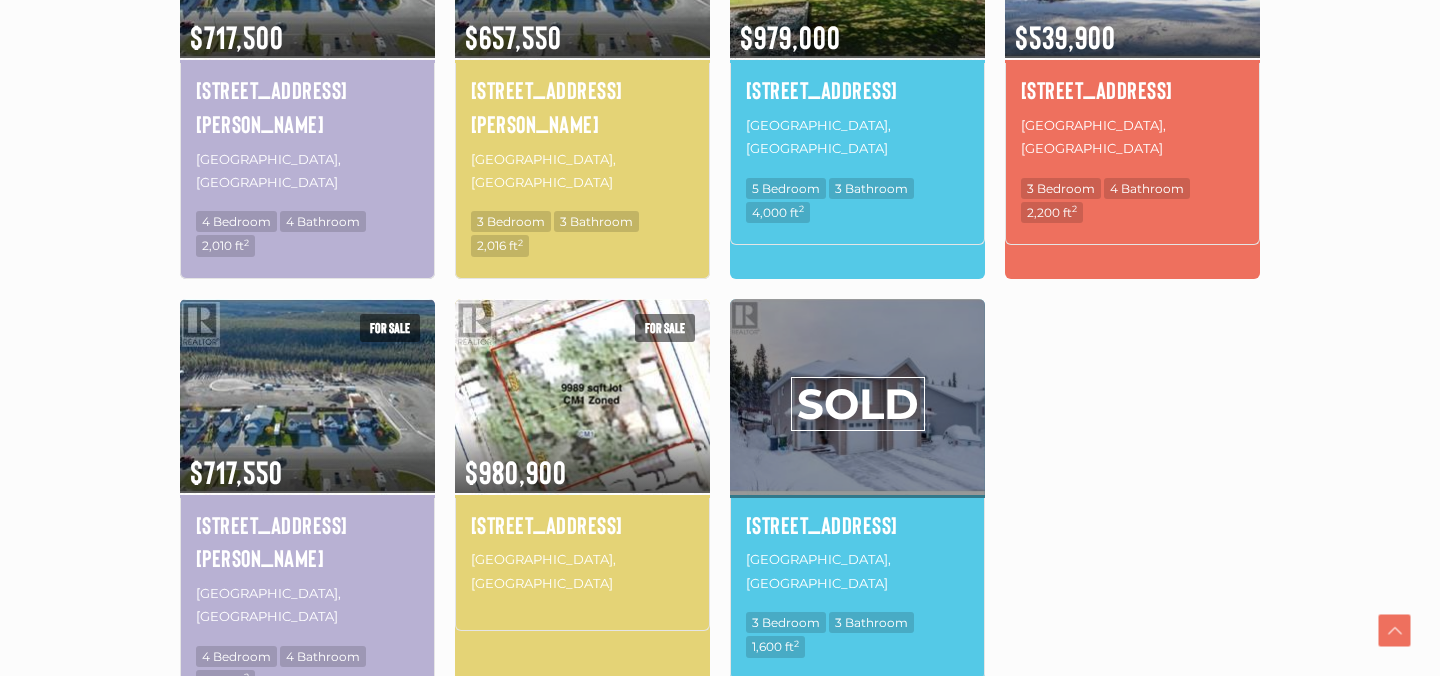 scroll, scrollTop: 1323, scrollLeft: 0, axis: vertical 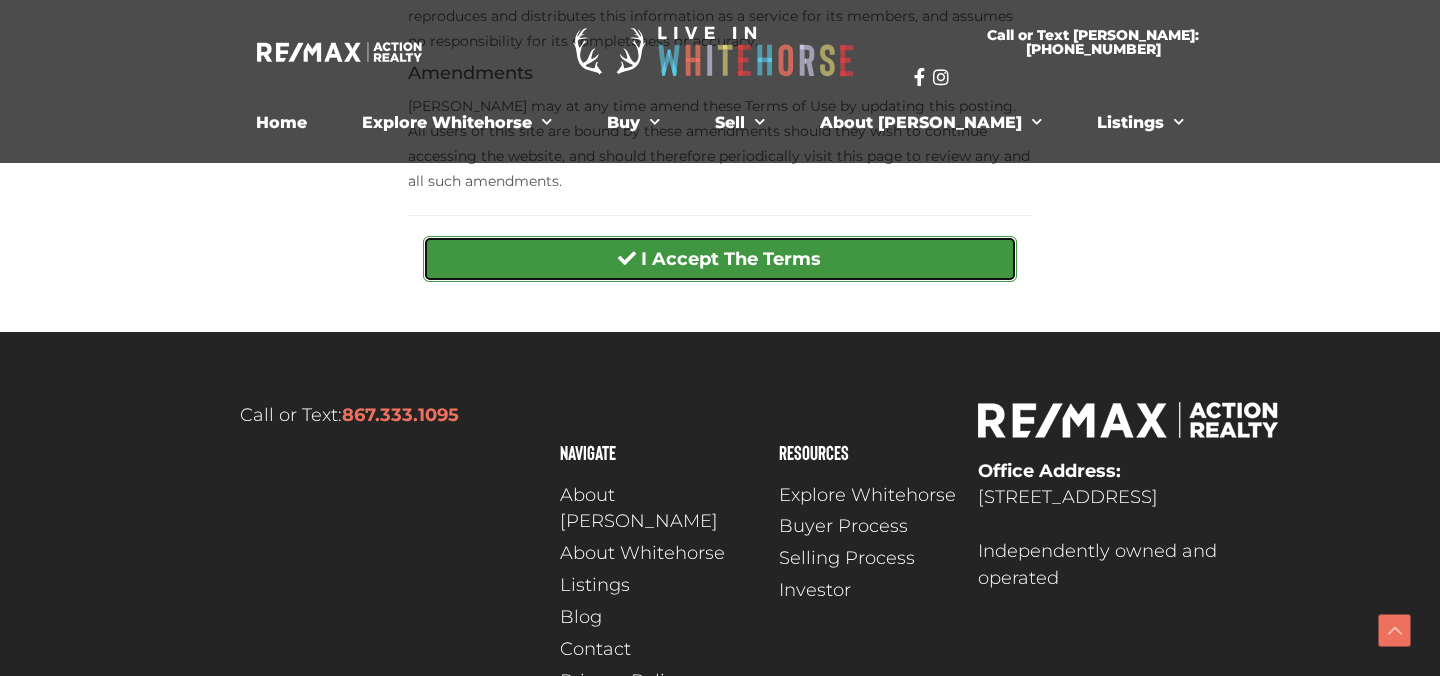 click on "I Accept The Terms" at bounding box center (719, 259) 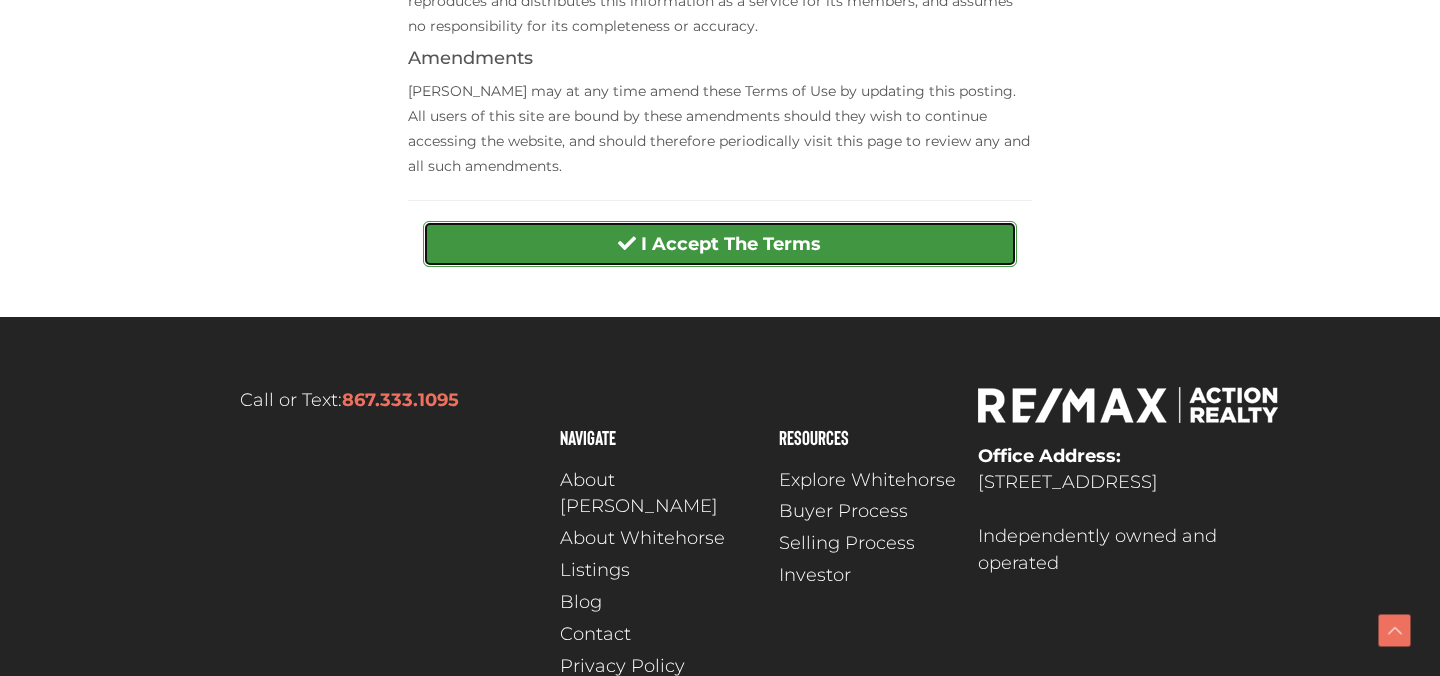 scroll, scrollTop: 965, scrollLeft: 0, axis: vertical 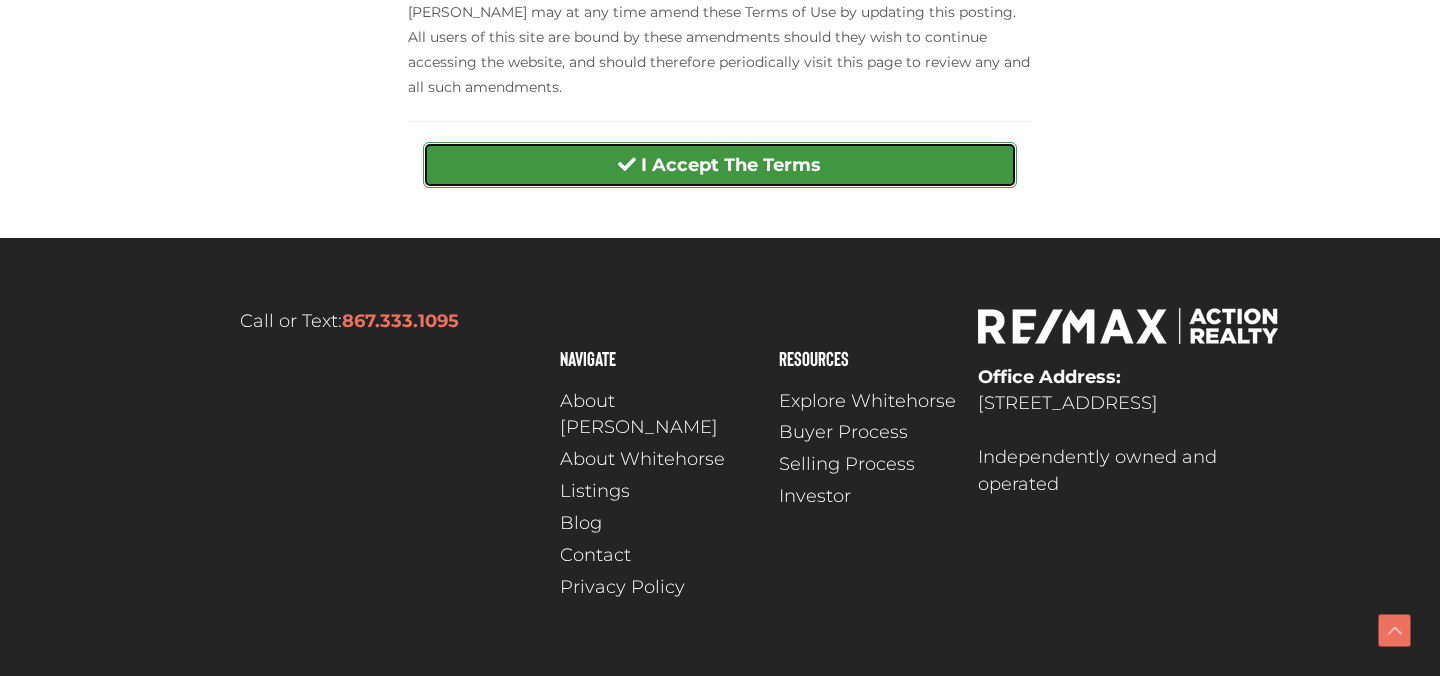 click on "I Accept The Terms" at bounding box center [719, 165] 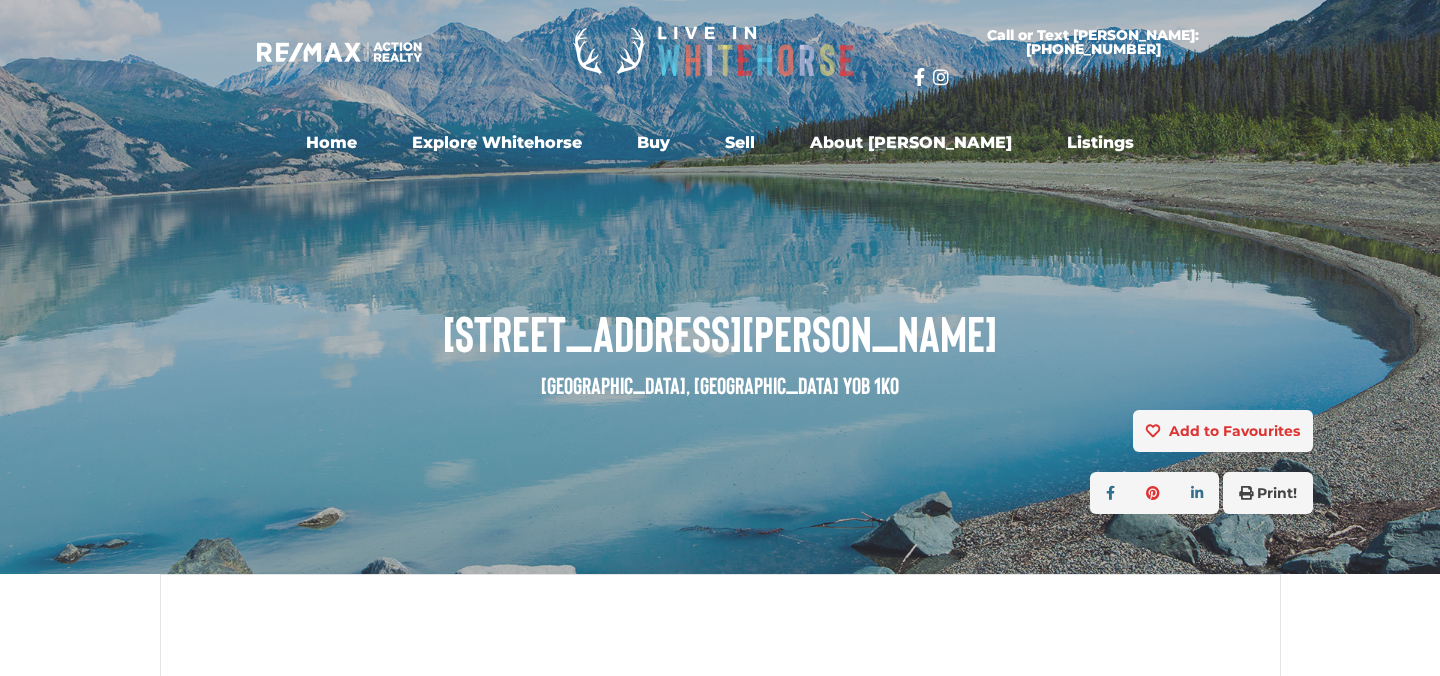 scroll, scrollTop: 0, scrollLeft: 0, axis: both 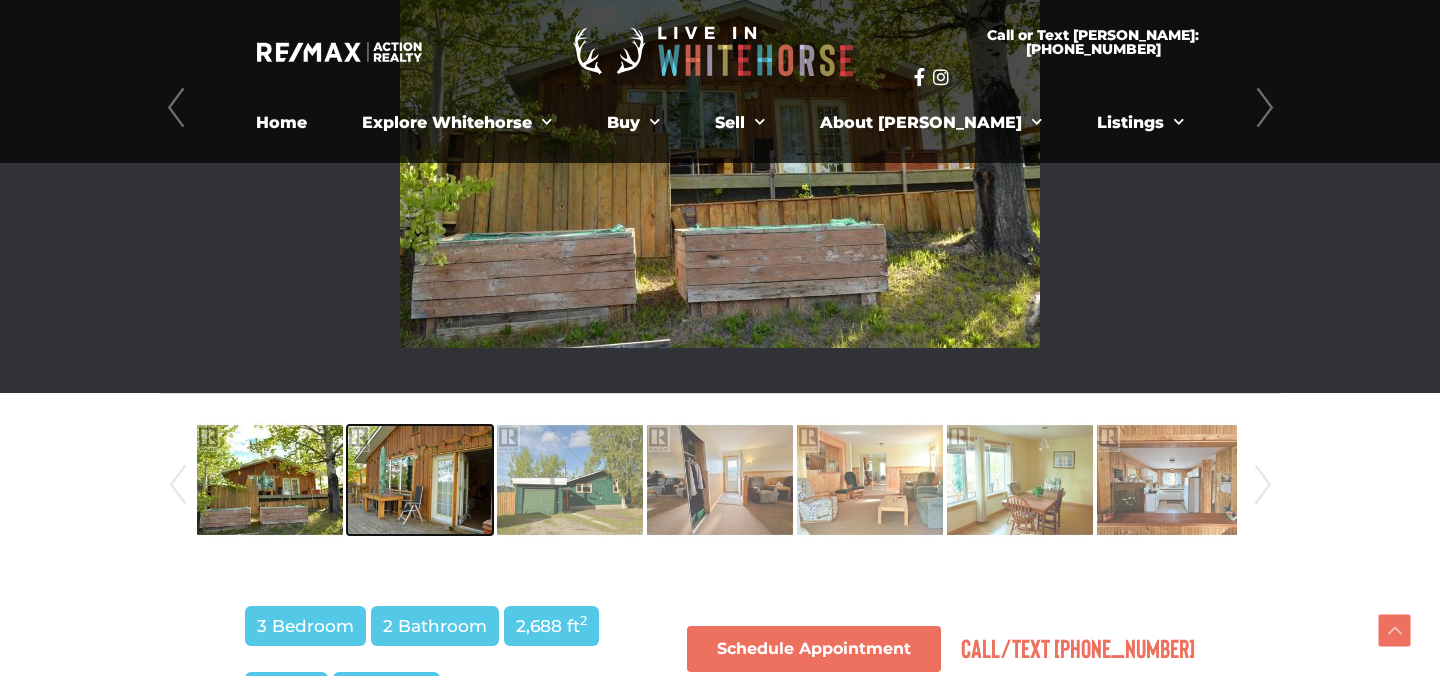 click at bounding box center [420, 480] 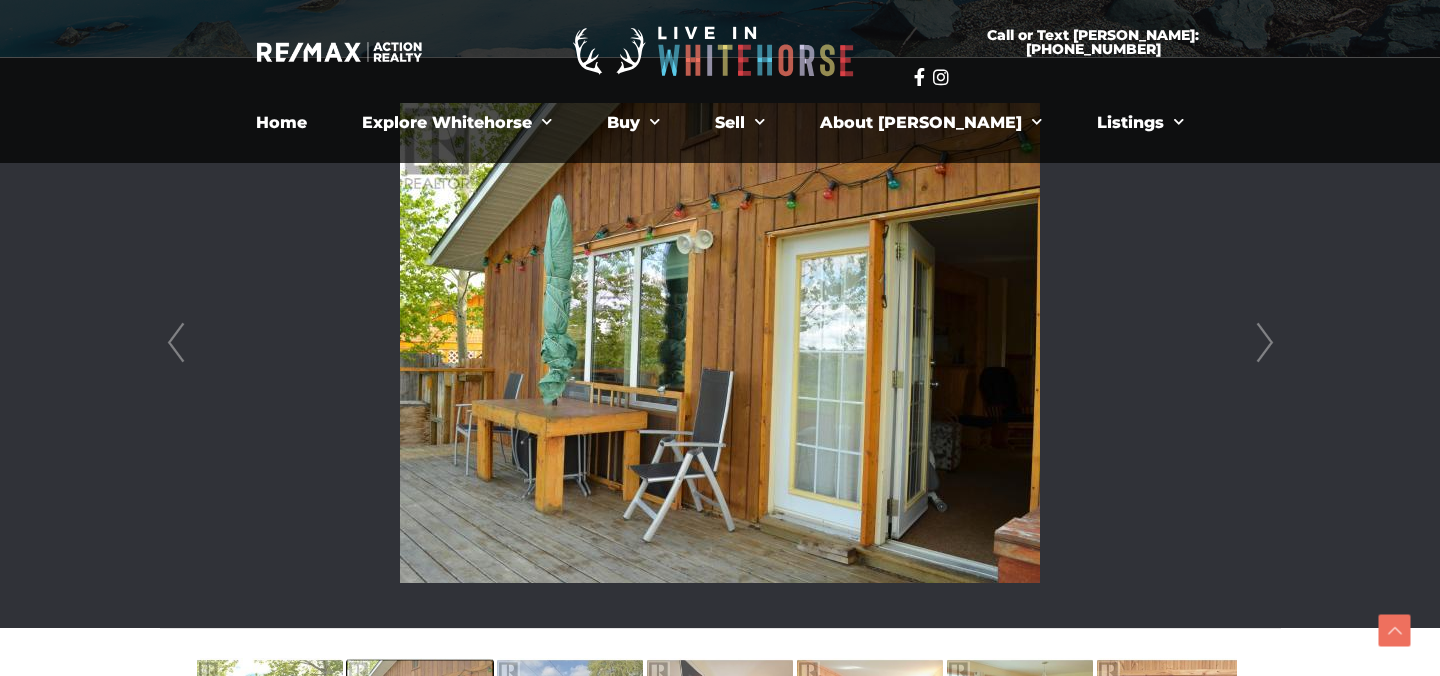 scroll, scrollTop: 514, scrollLeft: 0, axis: vertical 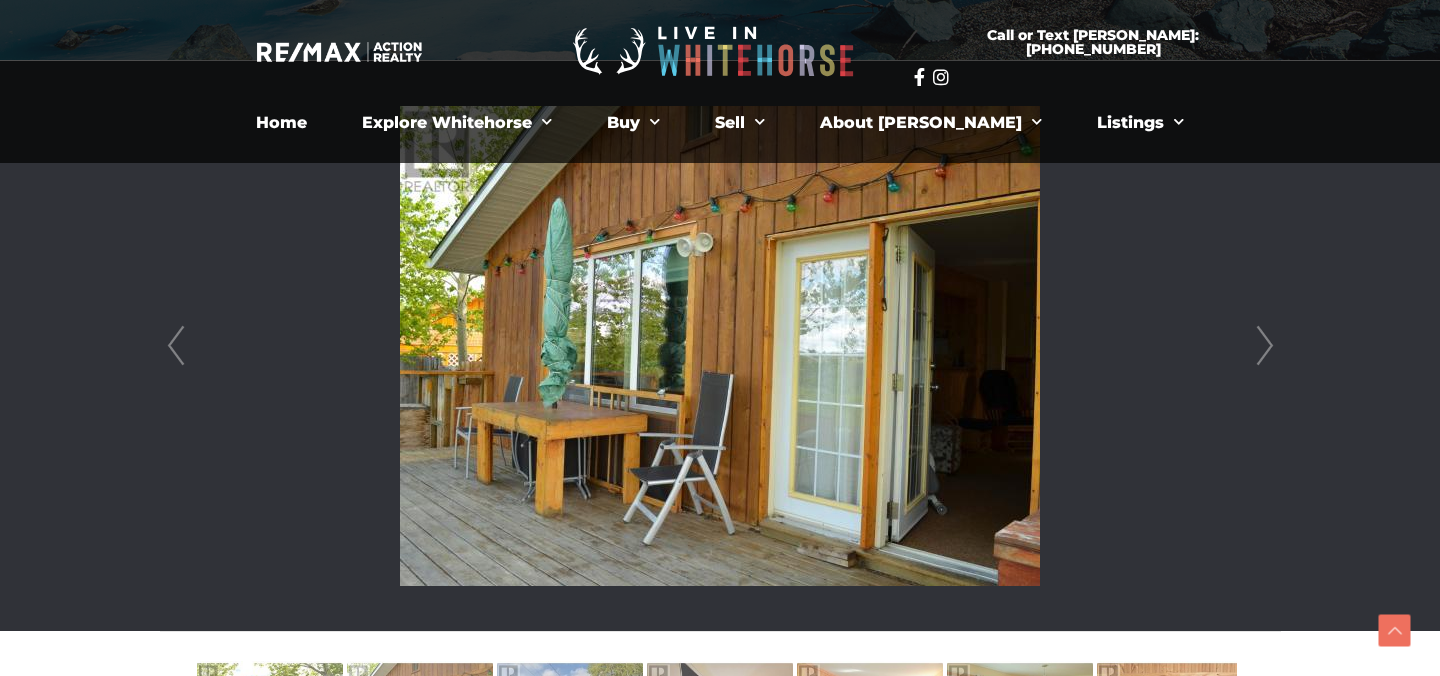 click on "Next" at bounding box center (1265, 346) 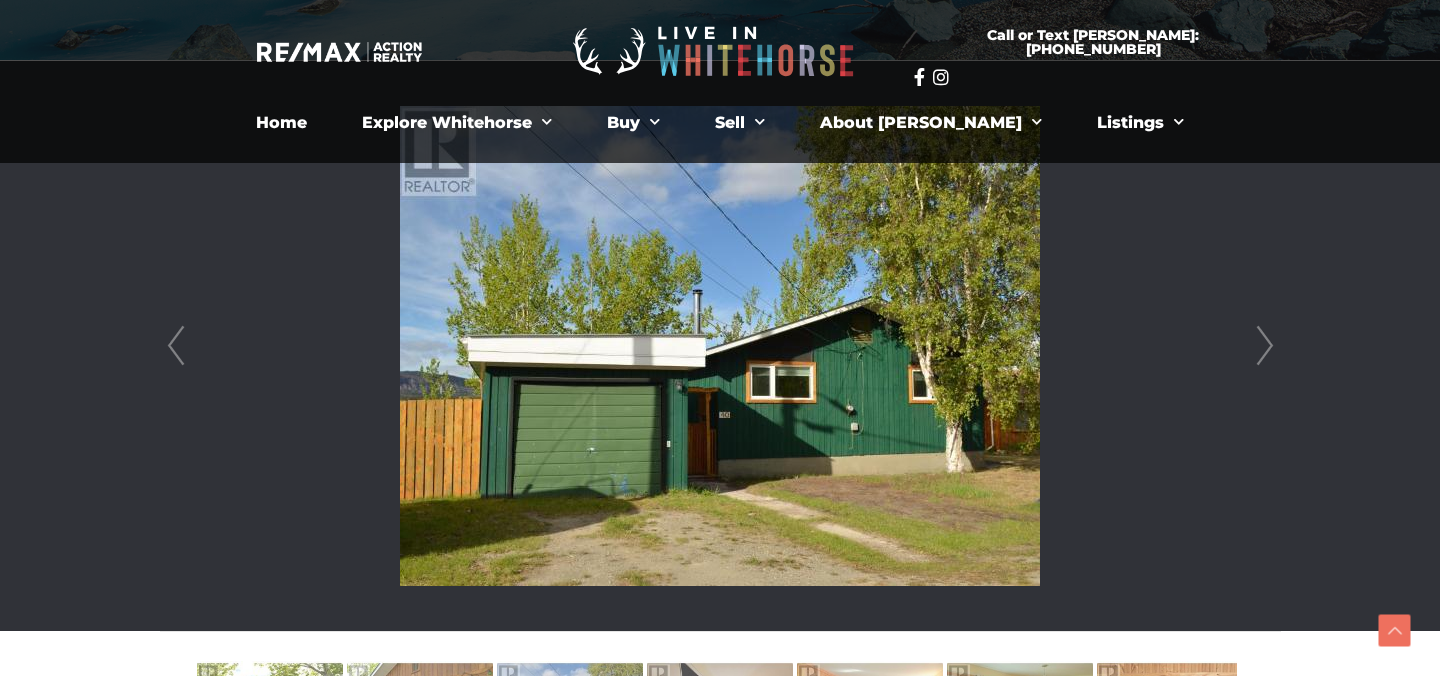 click on "Next" at bounding box center [1265, 346] 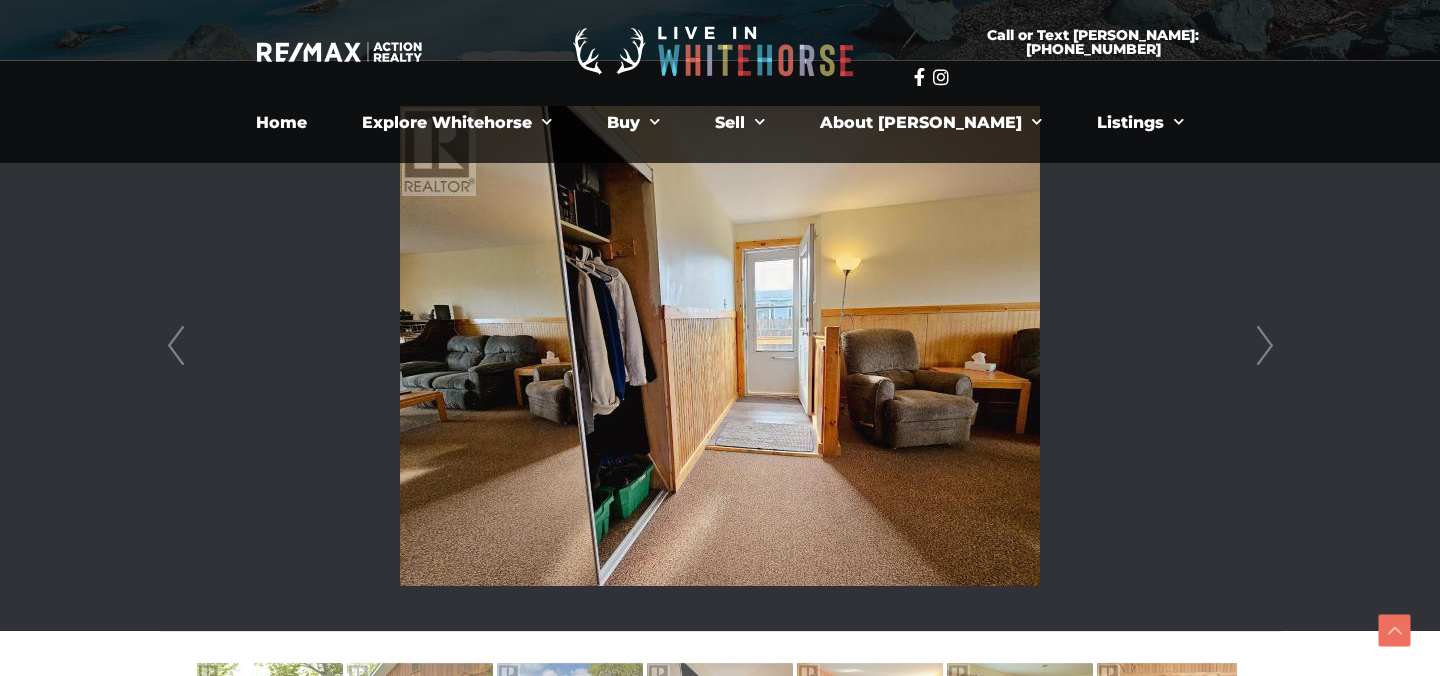 click on "Next" at bounding box center [1265, 346] 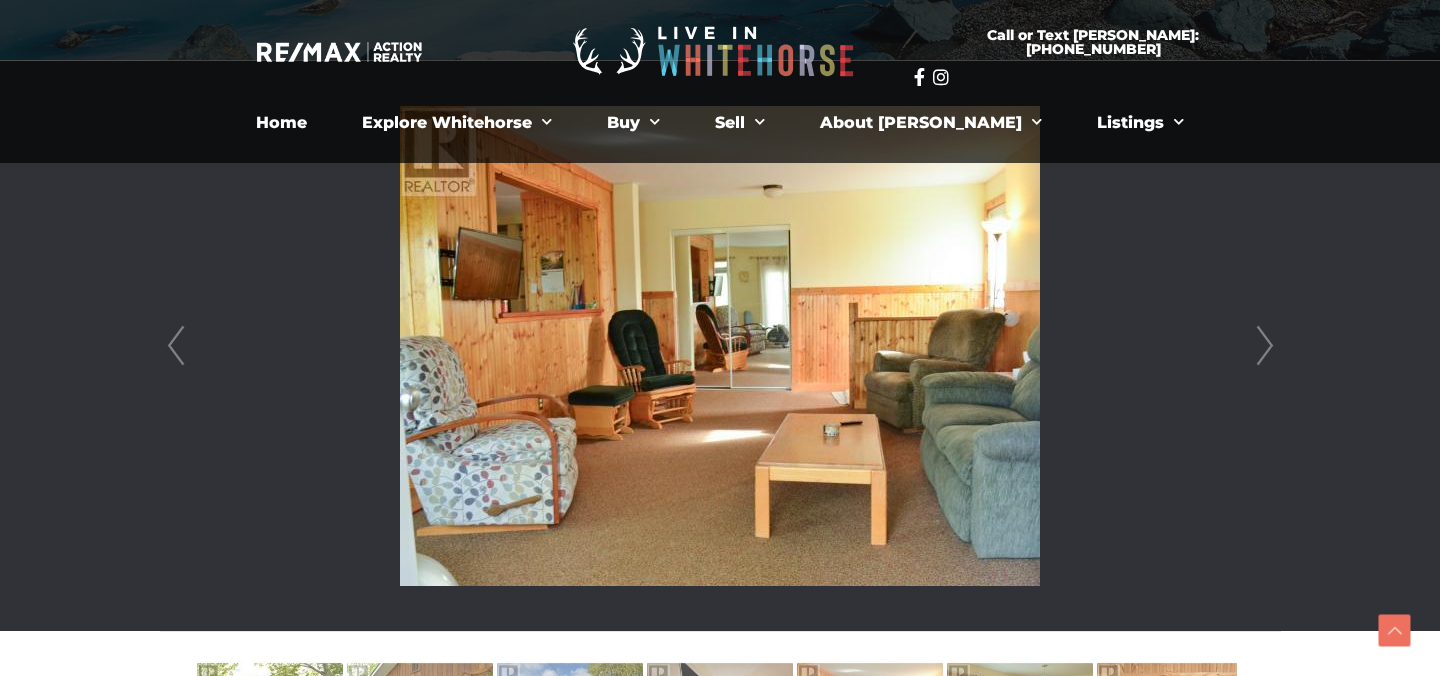 click on "Next" at bounding box center [1265, 346] 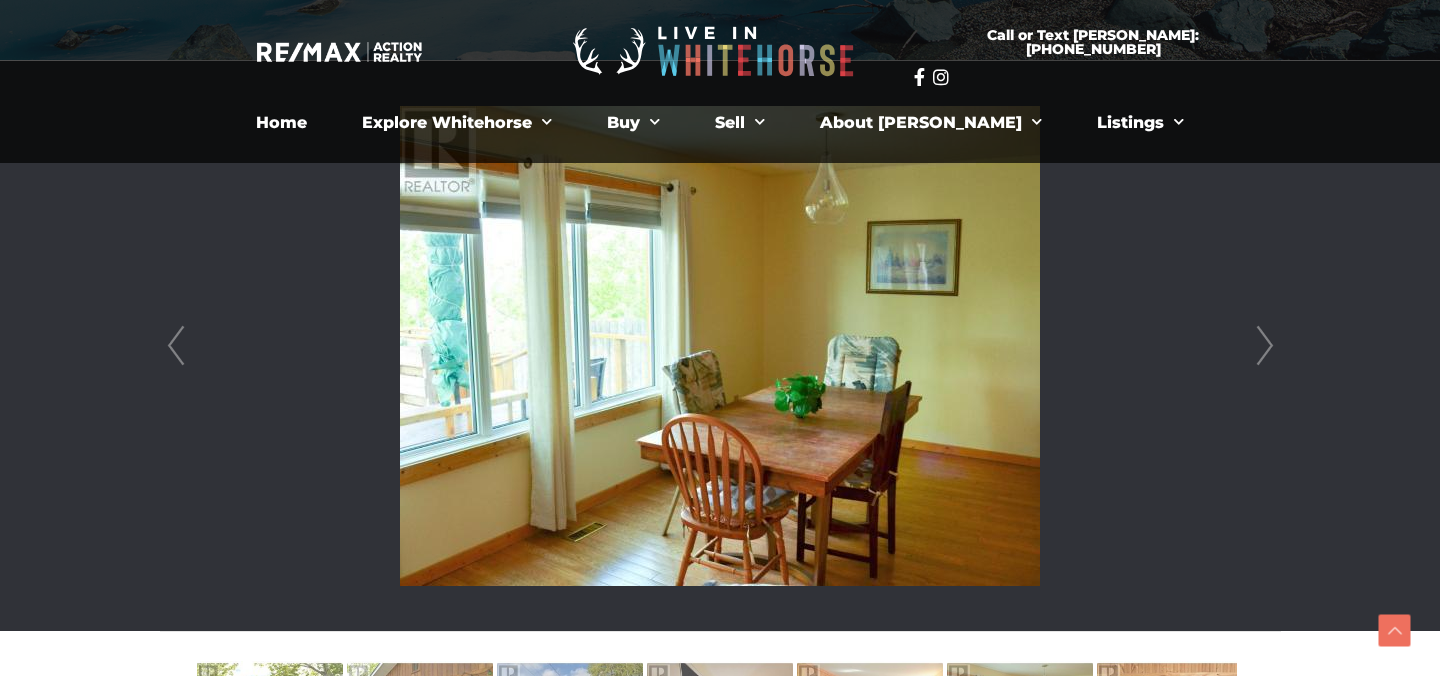 click on "Next" at bounding box center [1265, 346] 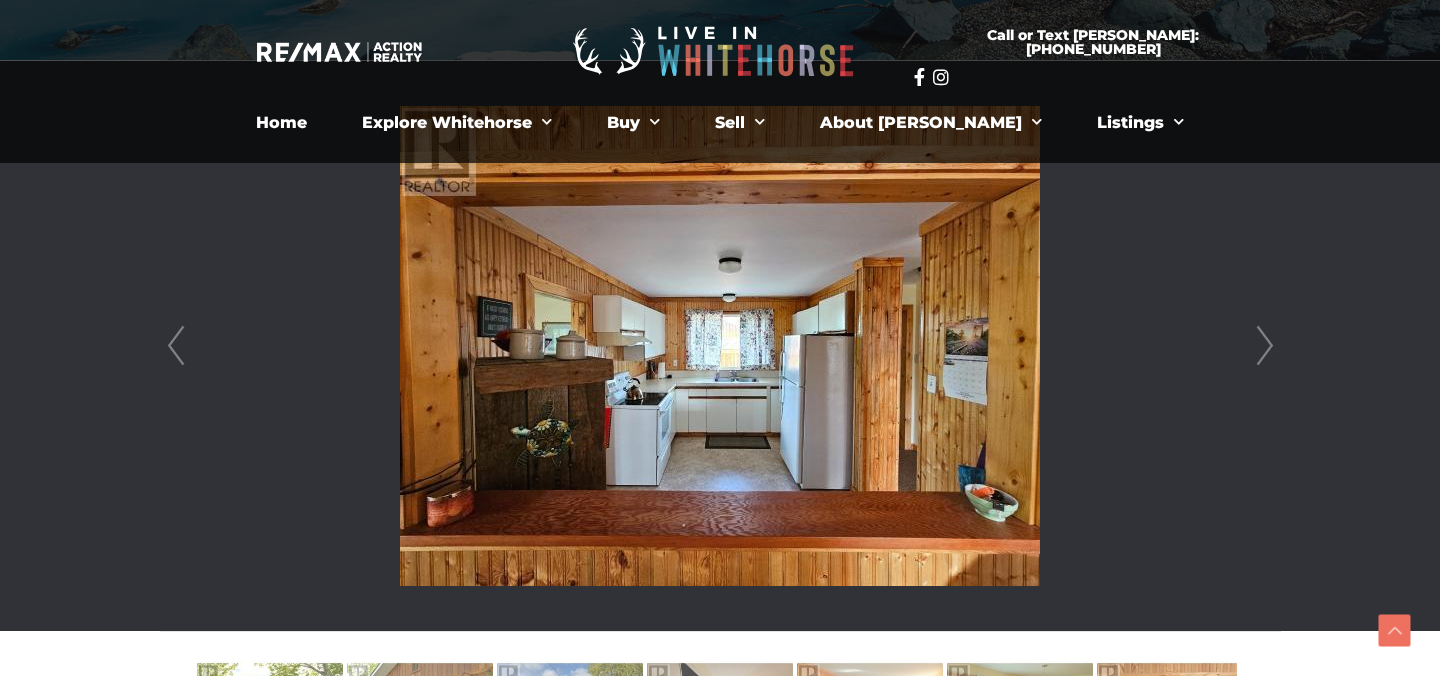 click on "Next" at bounding box center (1265, 346) 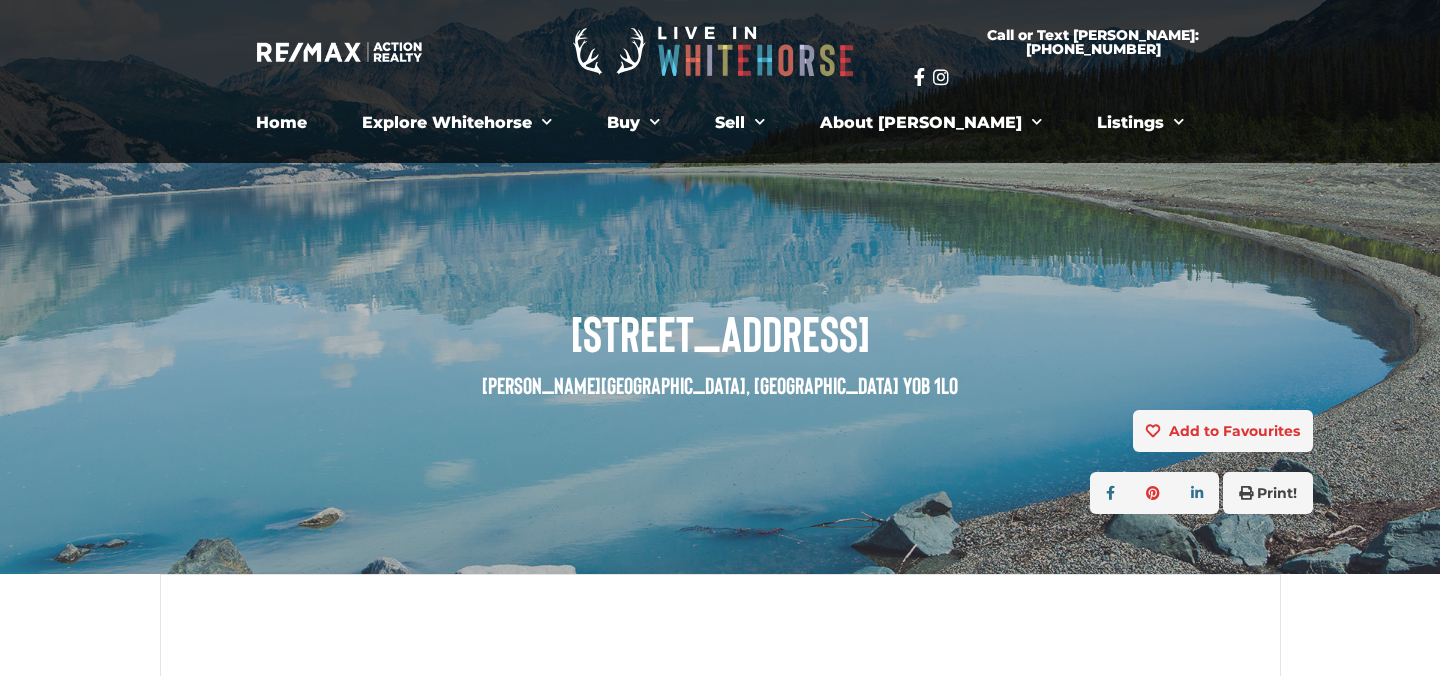 scroll, scrollTop: 1, scrollLeft: 0, axis: vertical 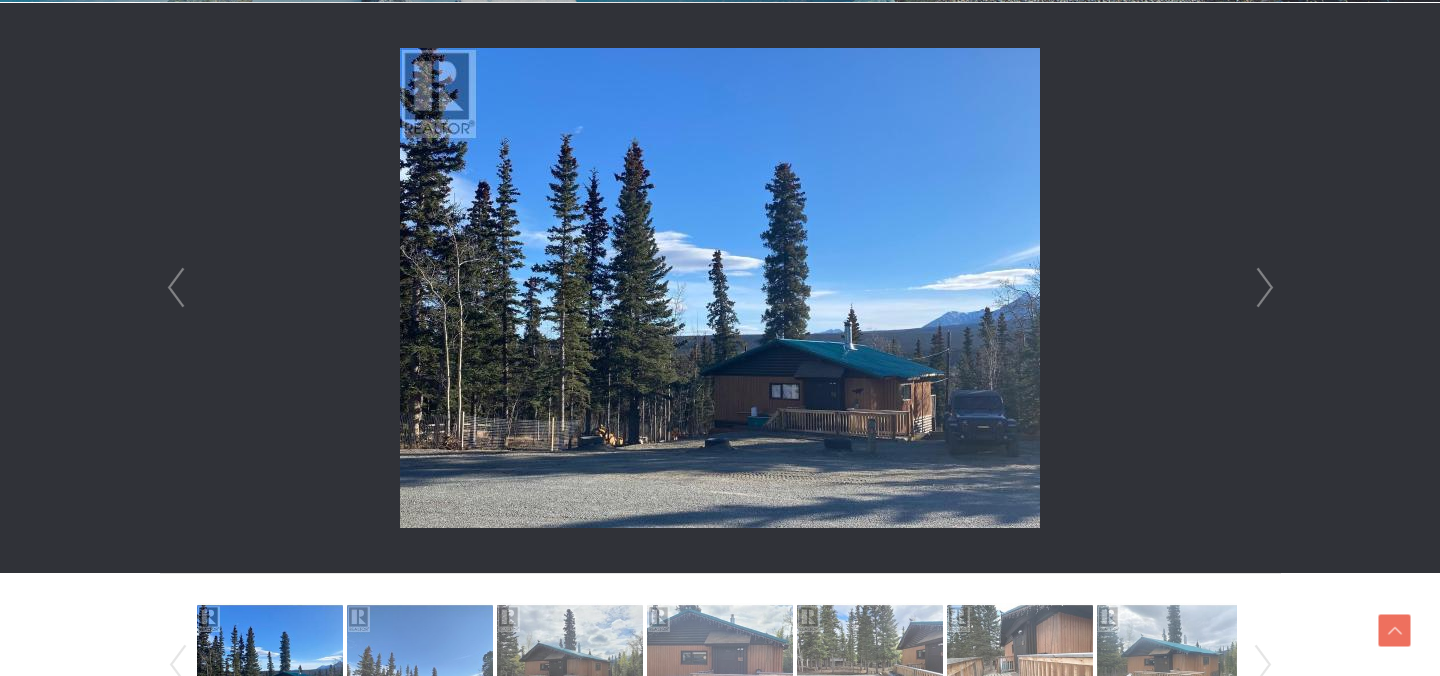 click on "Next" at bounding box center (1265, 288) 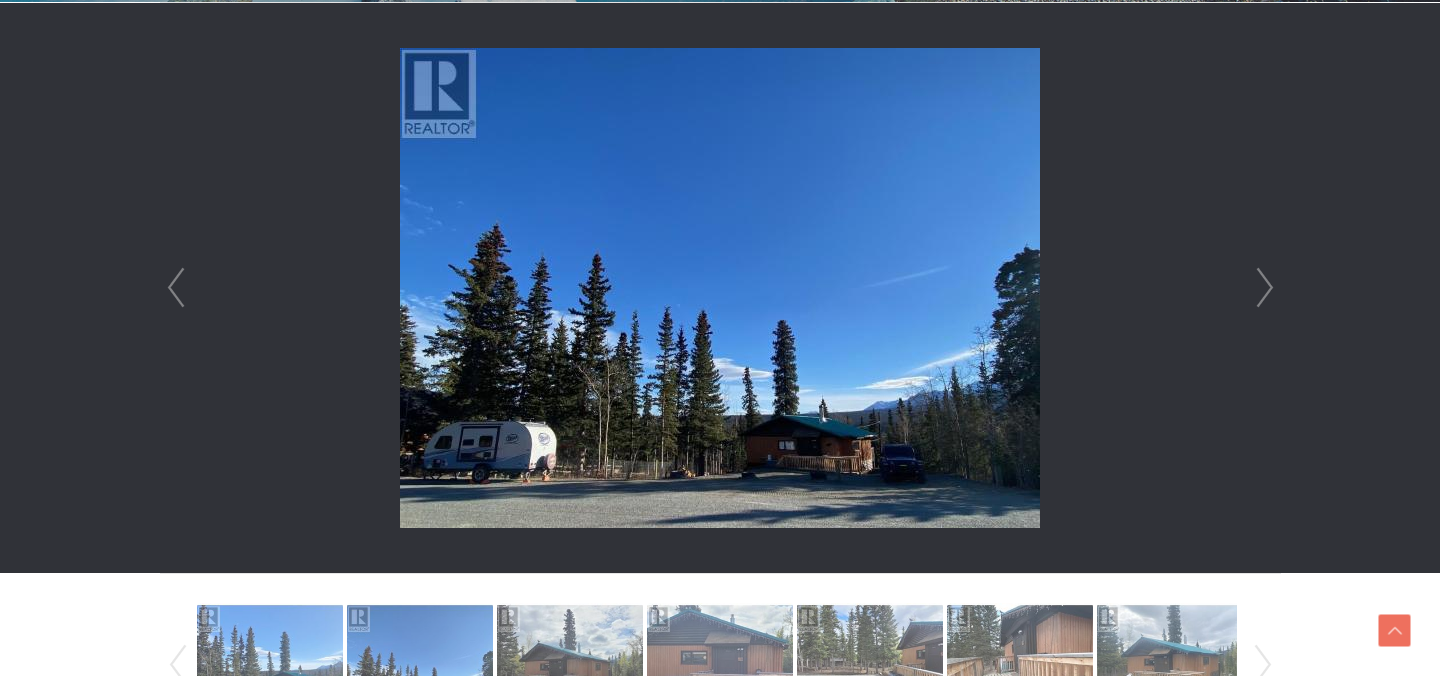 click on "Next" at bounding box center [1265, 288] 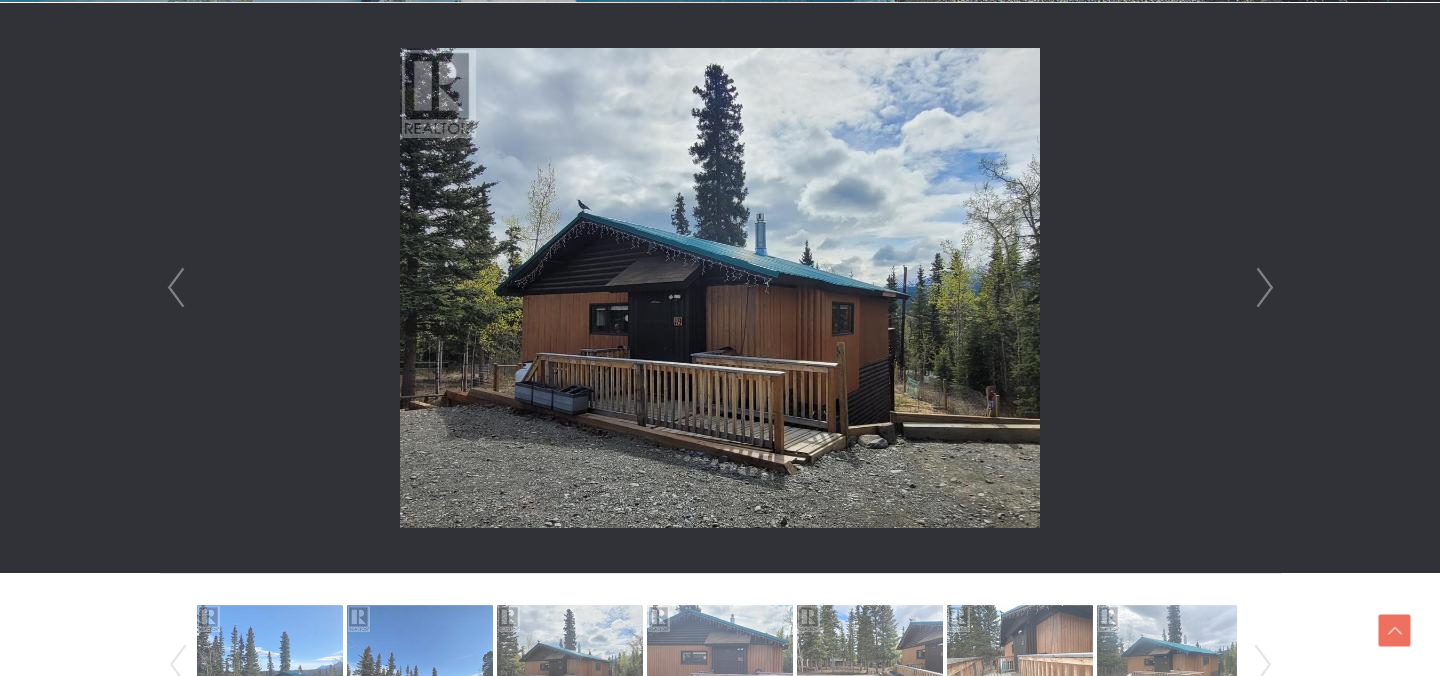 click on "Next" at bounding box center (1265, 288) 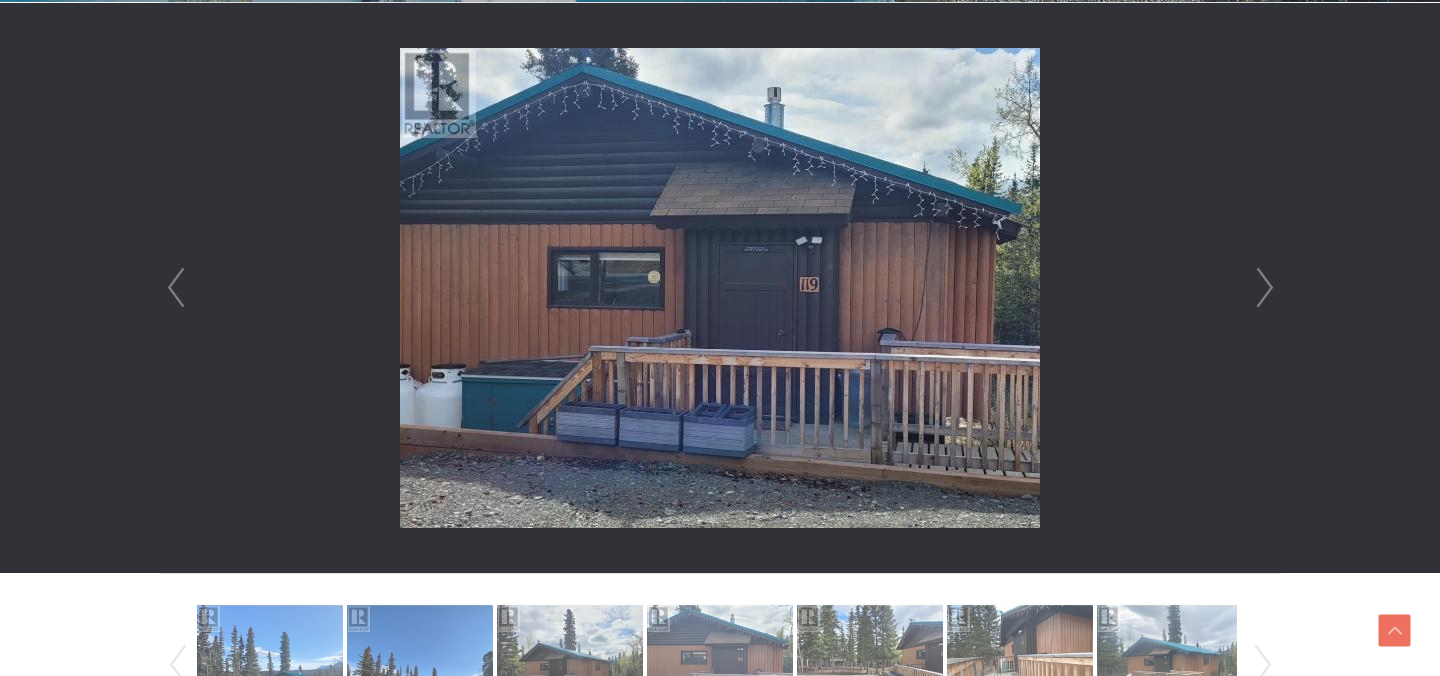 click on "Next" at bounding box center (1265, 288) 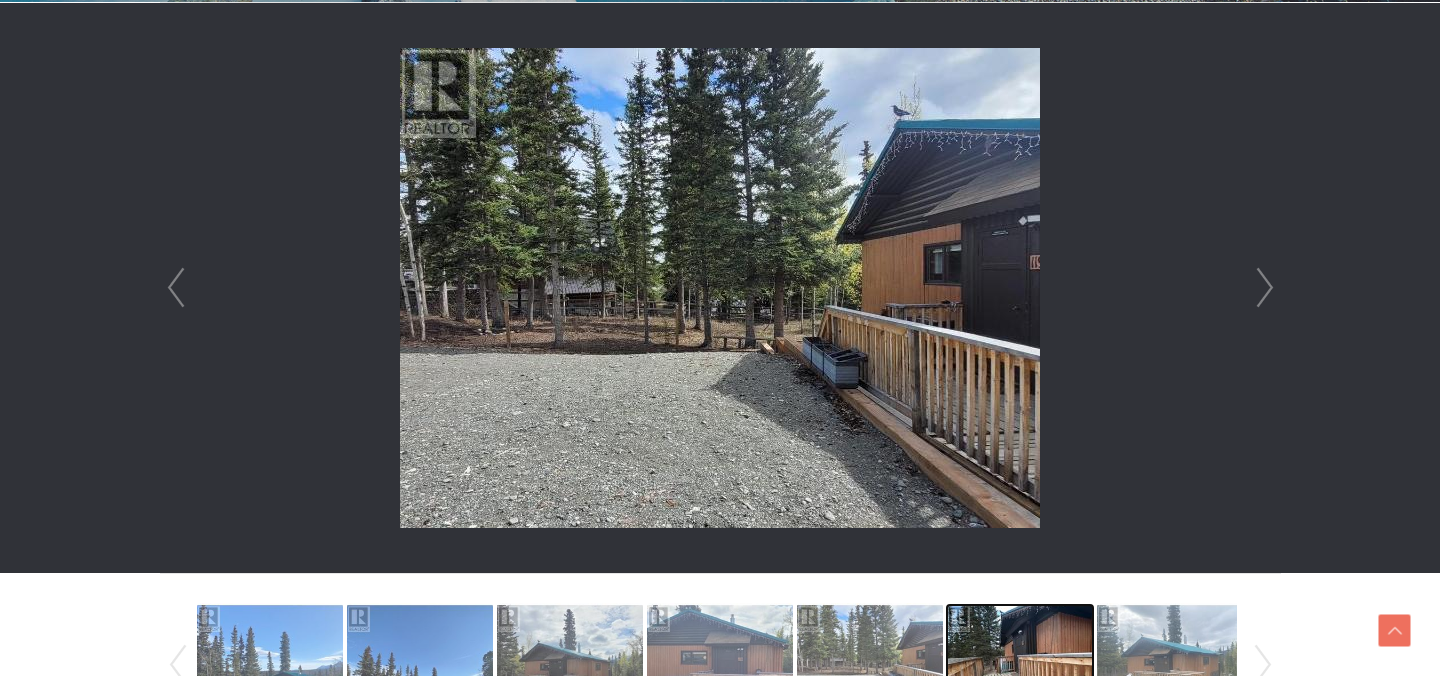 click at bounding box center (1020, 660) 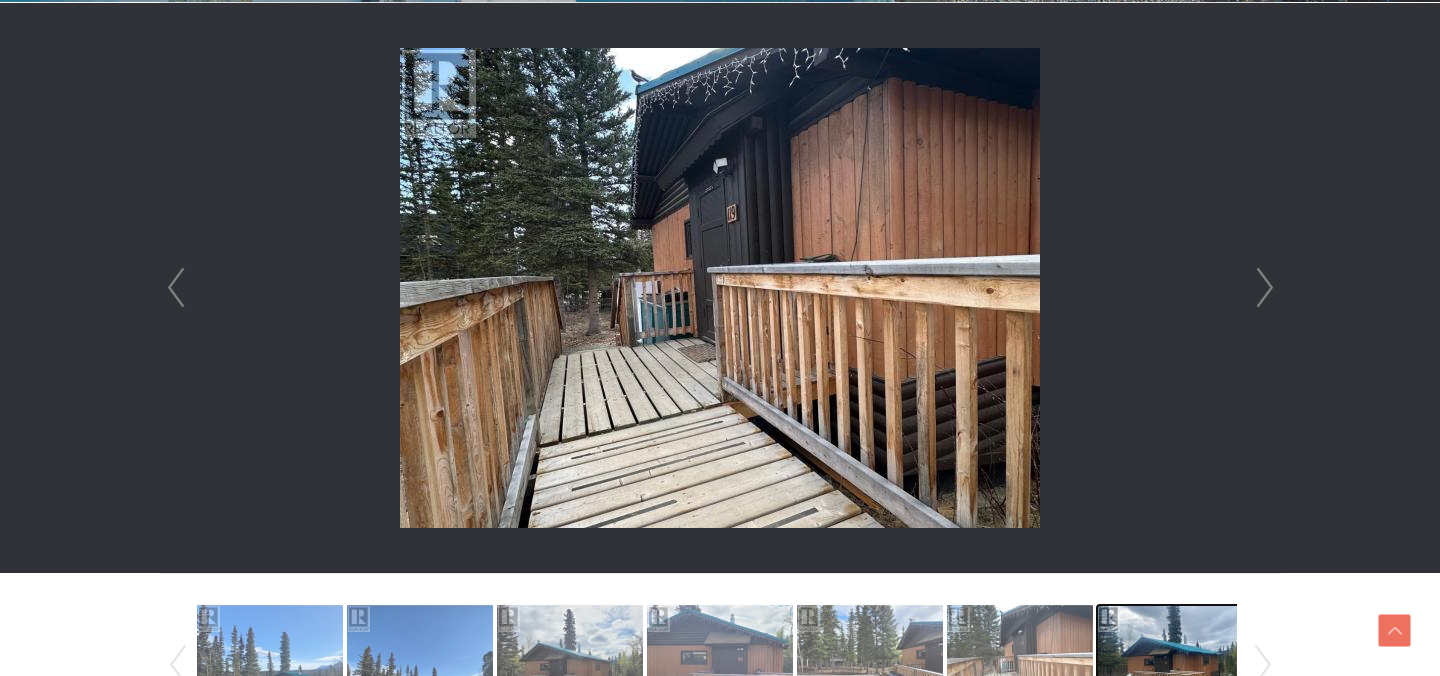 click at bounding box center (1170, 660) 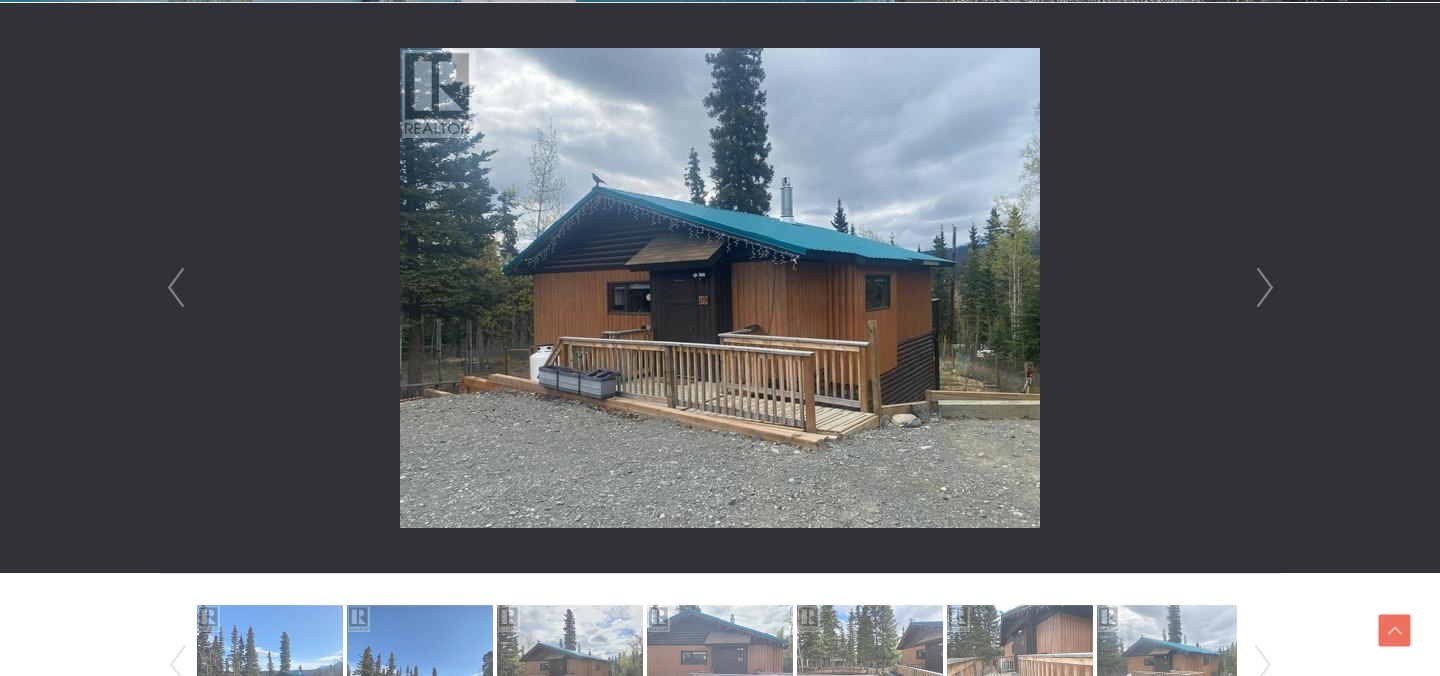click at bounding box center [720, 288] 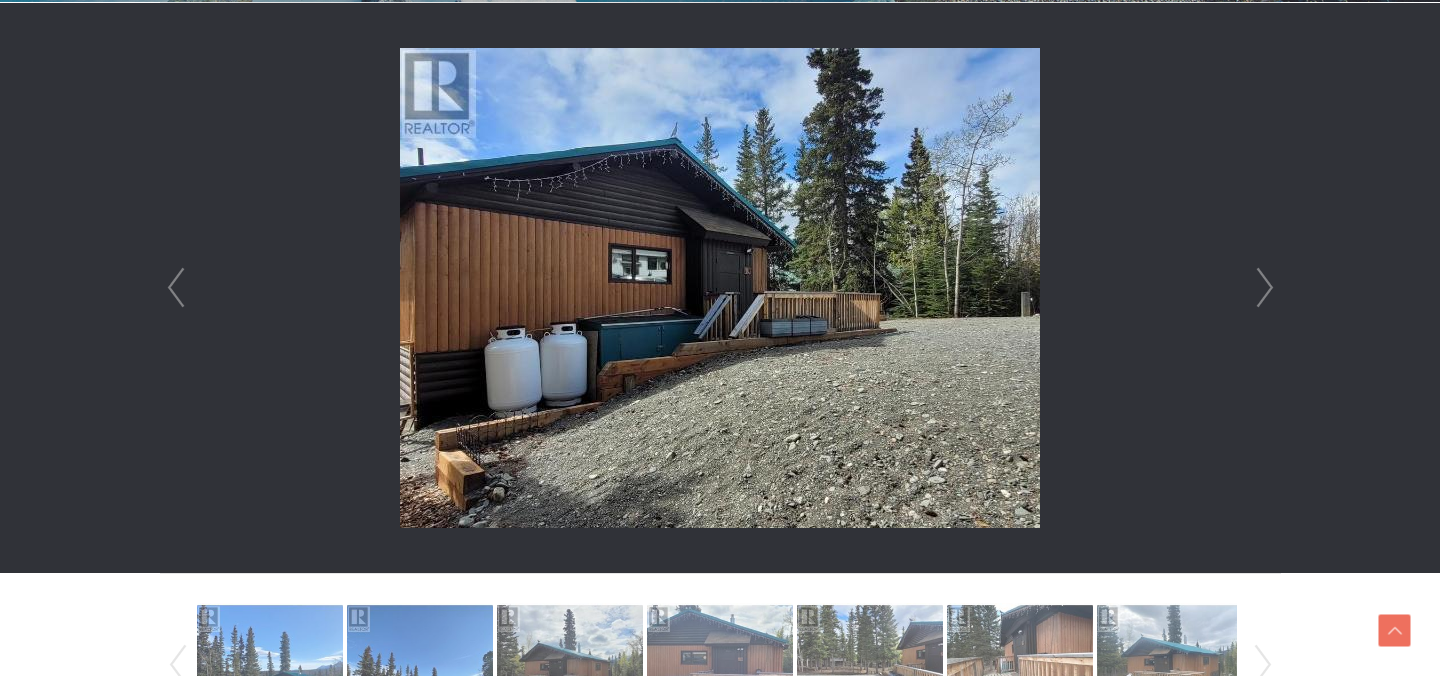 click on "Next" at bounding box center [1265, 288] 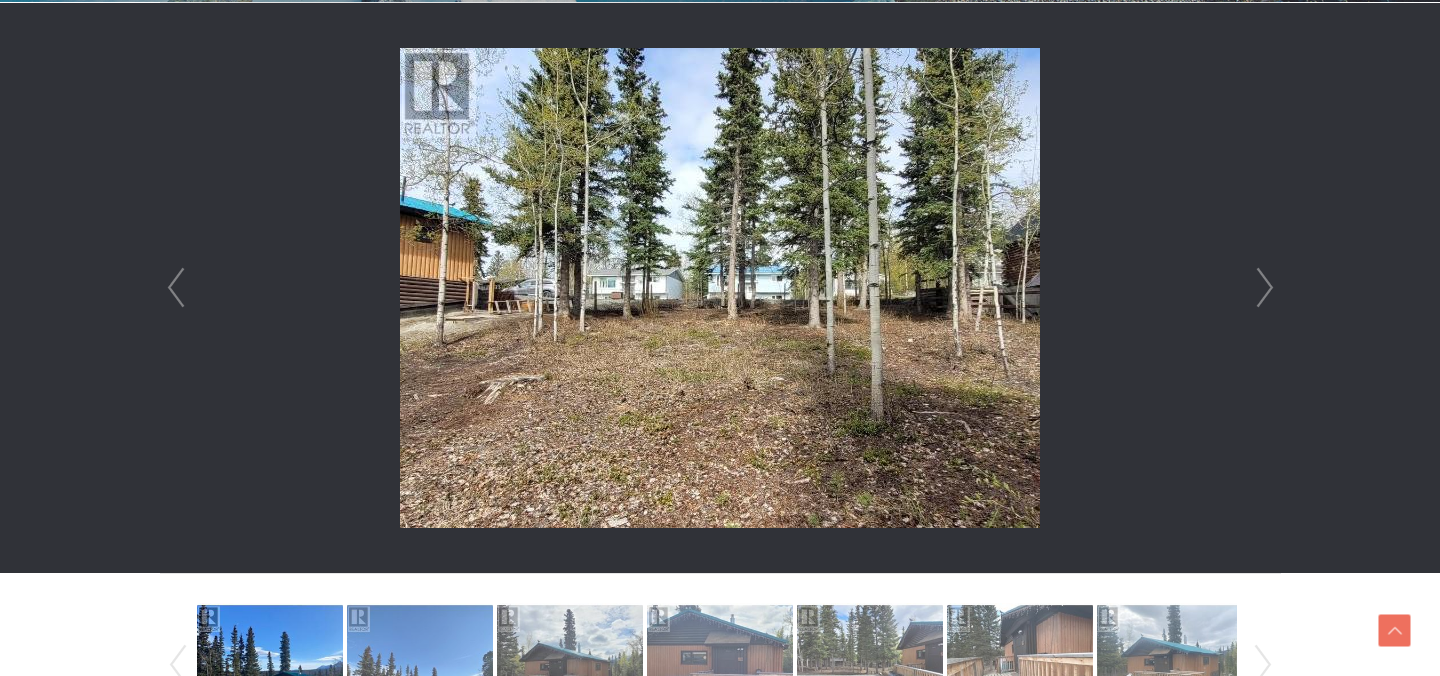 click on "Next" at bounding box center [1265, 288] 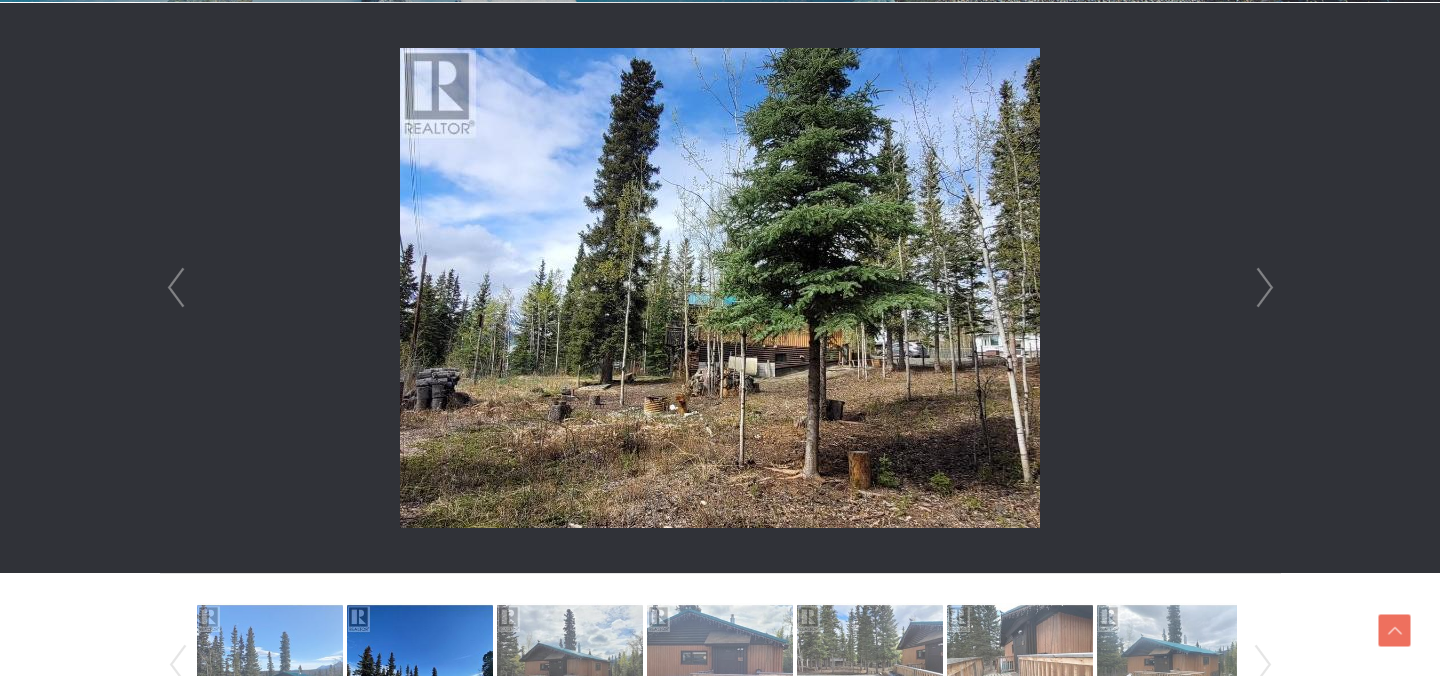 click on "Next" at bounding box center (1265, 288) 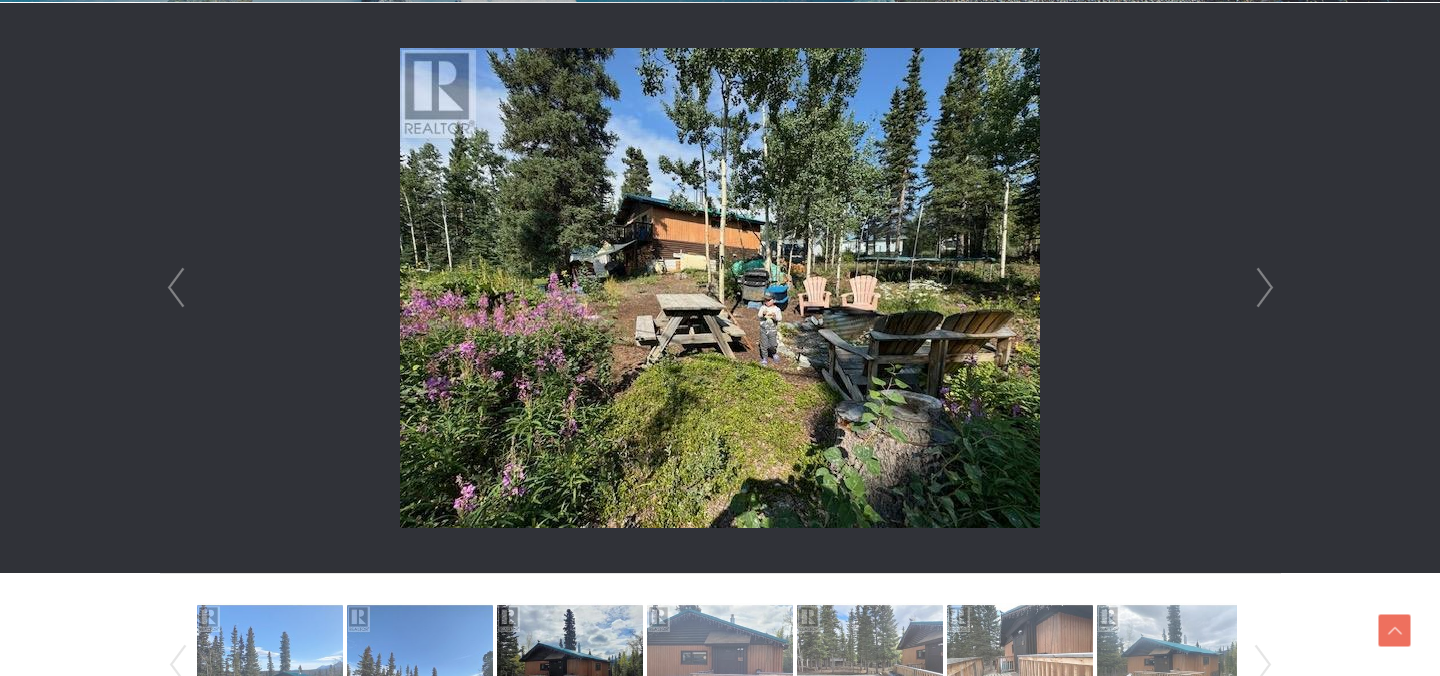 click on "Next" at bounding box center [1265, 288] 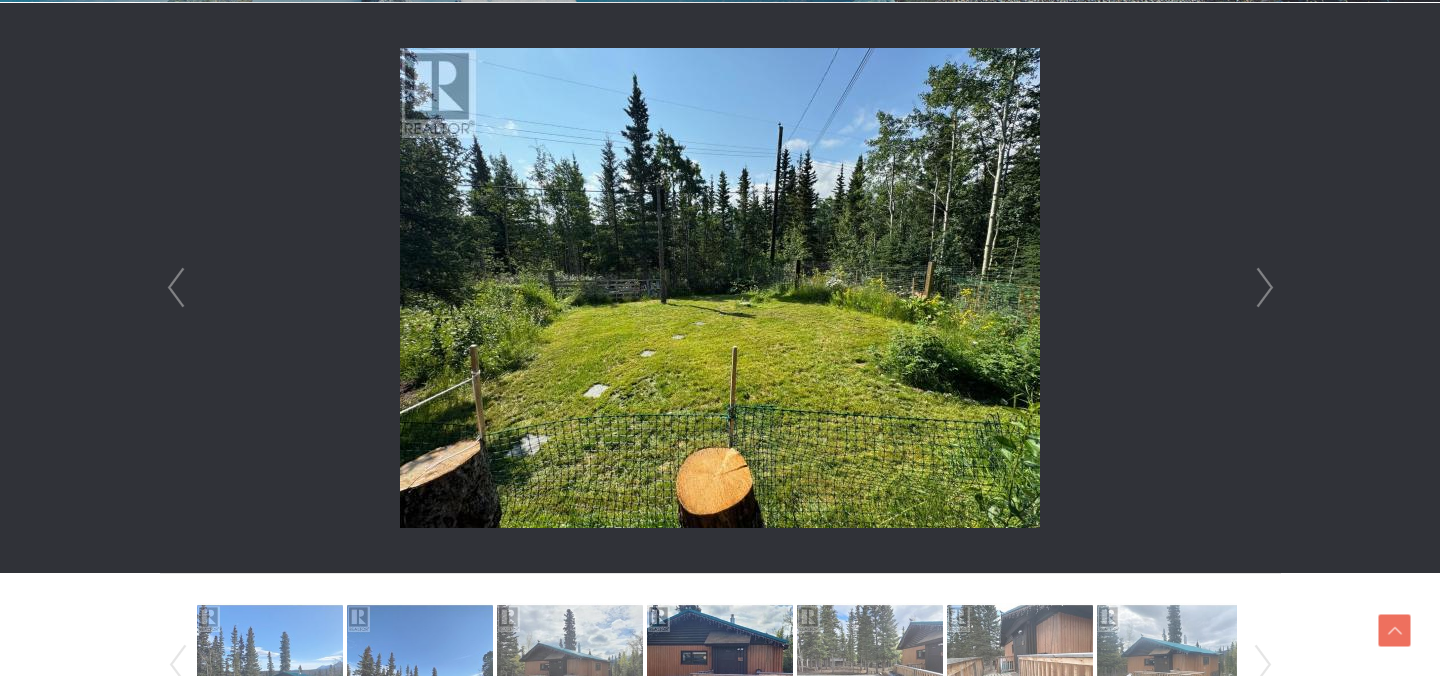 click on "Next" at bounding box center [1265, 288] 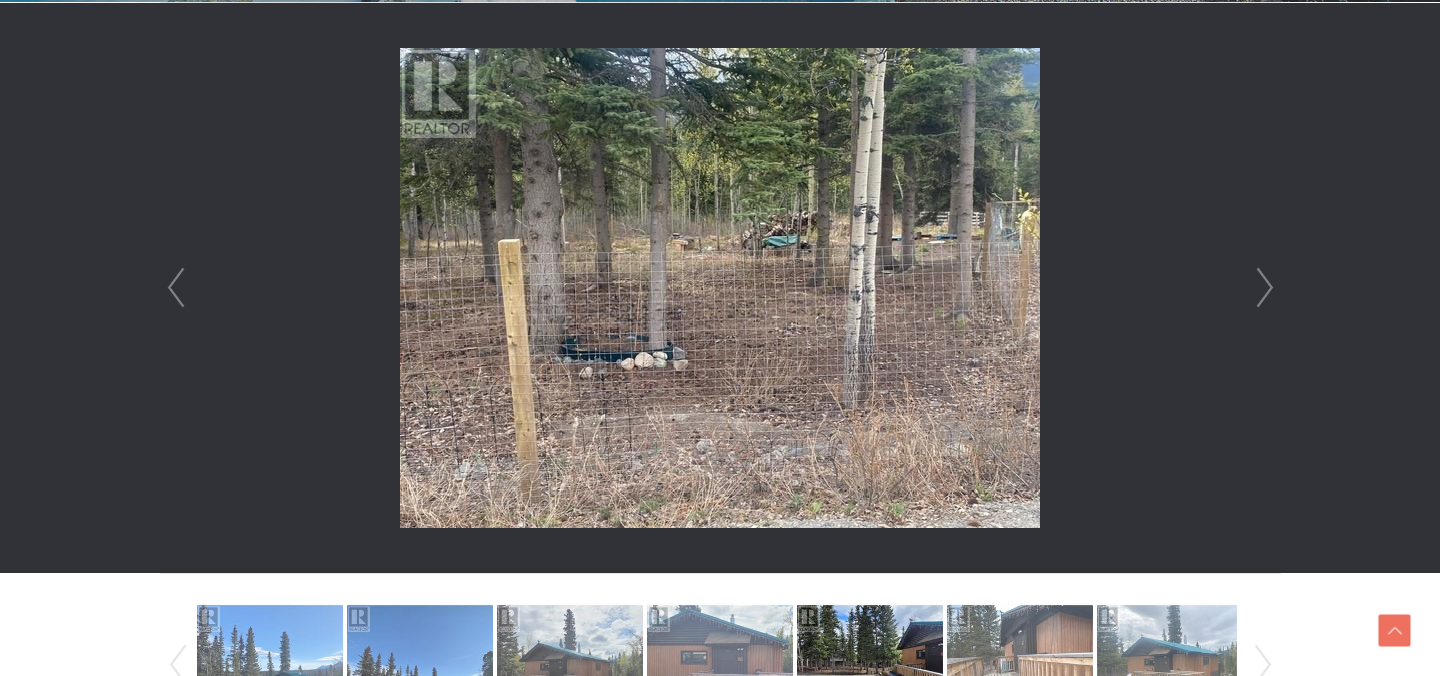 click on "Next" at bounding box center [1265, 288] 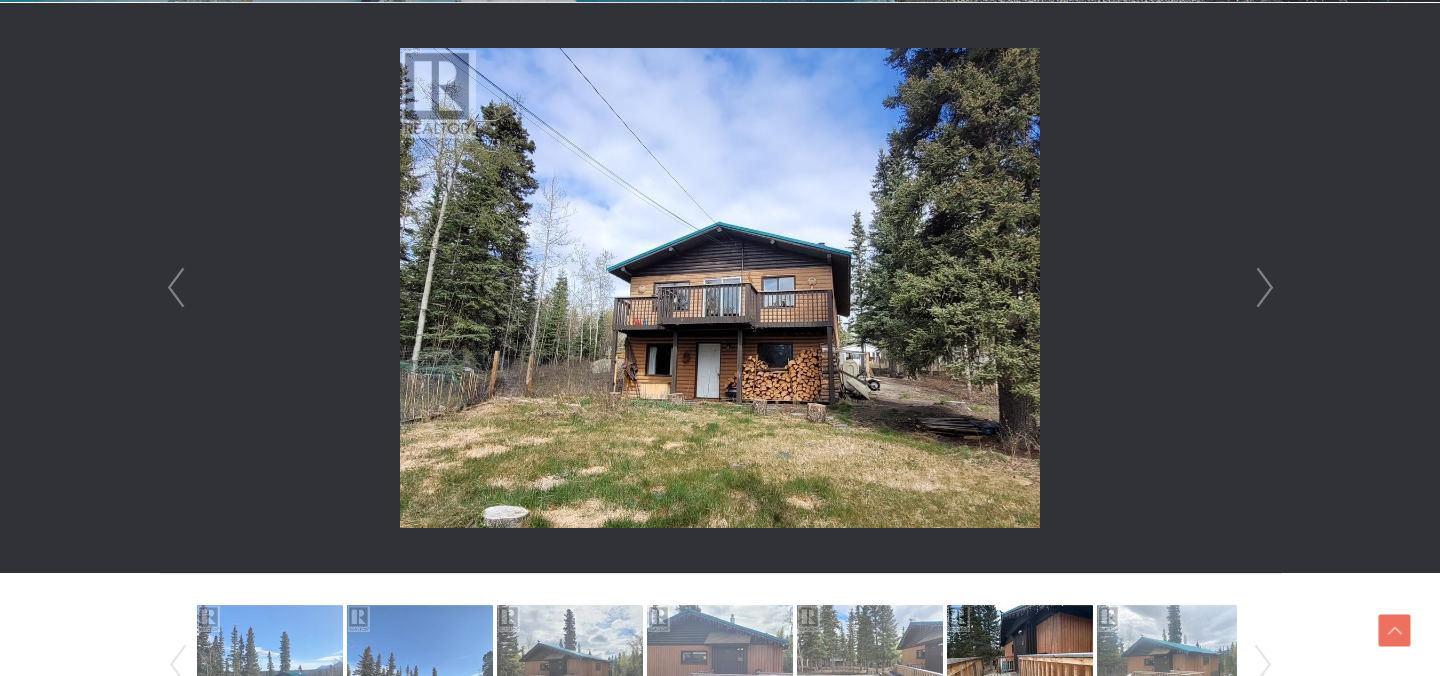 click on "Next" at bounding box center (1265, 288) 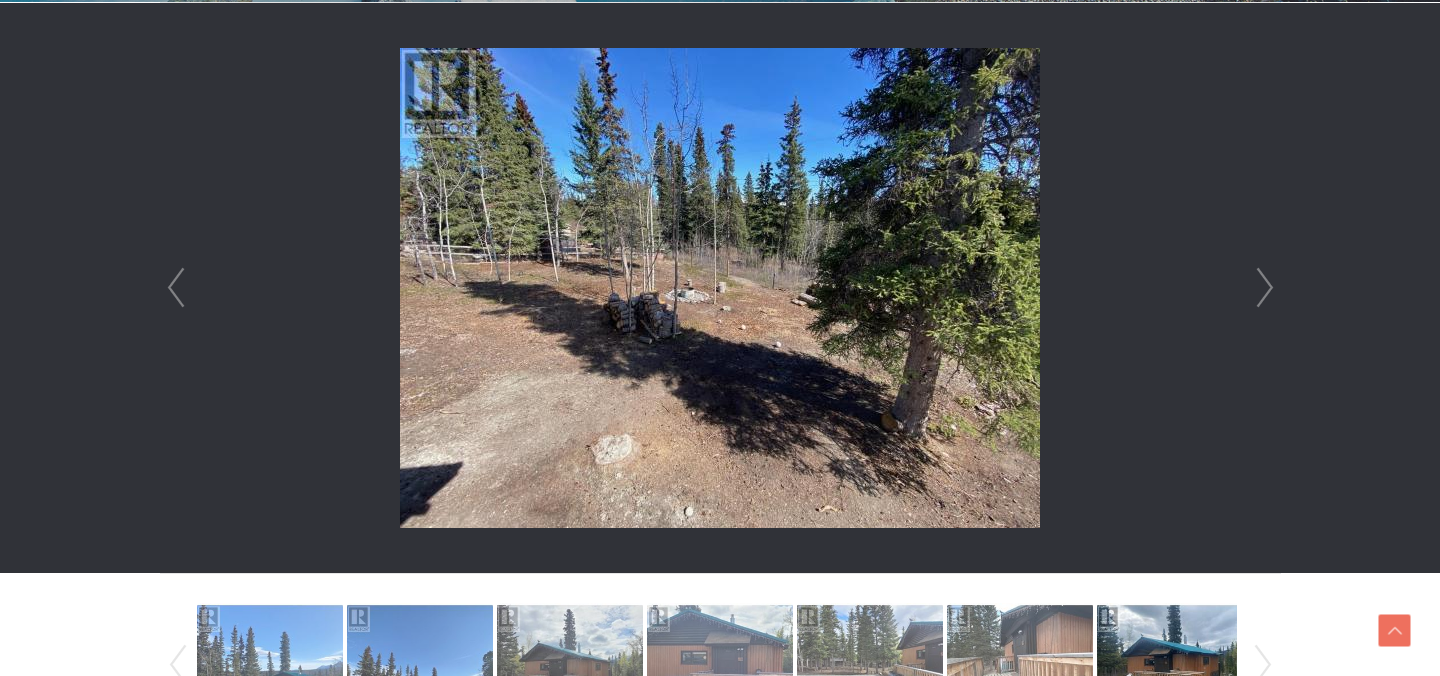 click on "Next" at bounding box center [1265, 288] 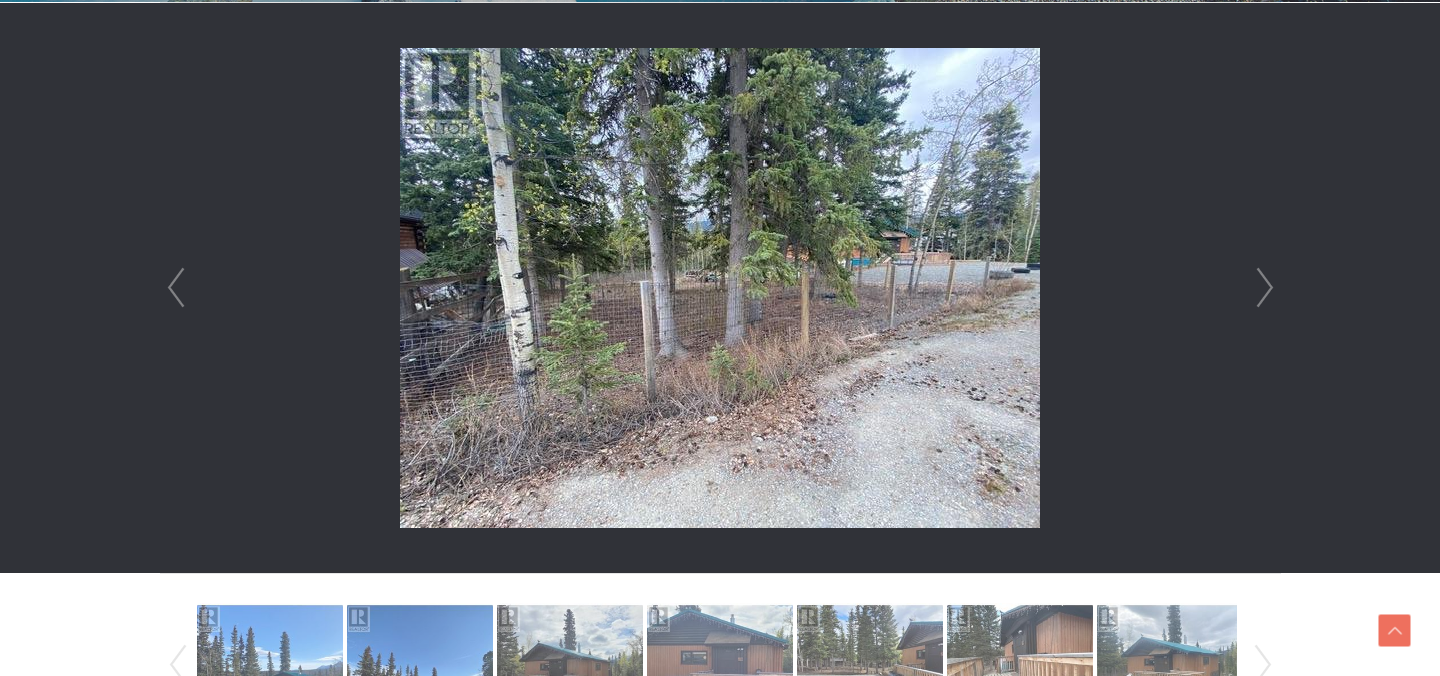 click on "Next" at bounding box center [1265, 288] 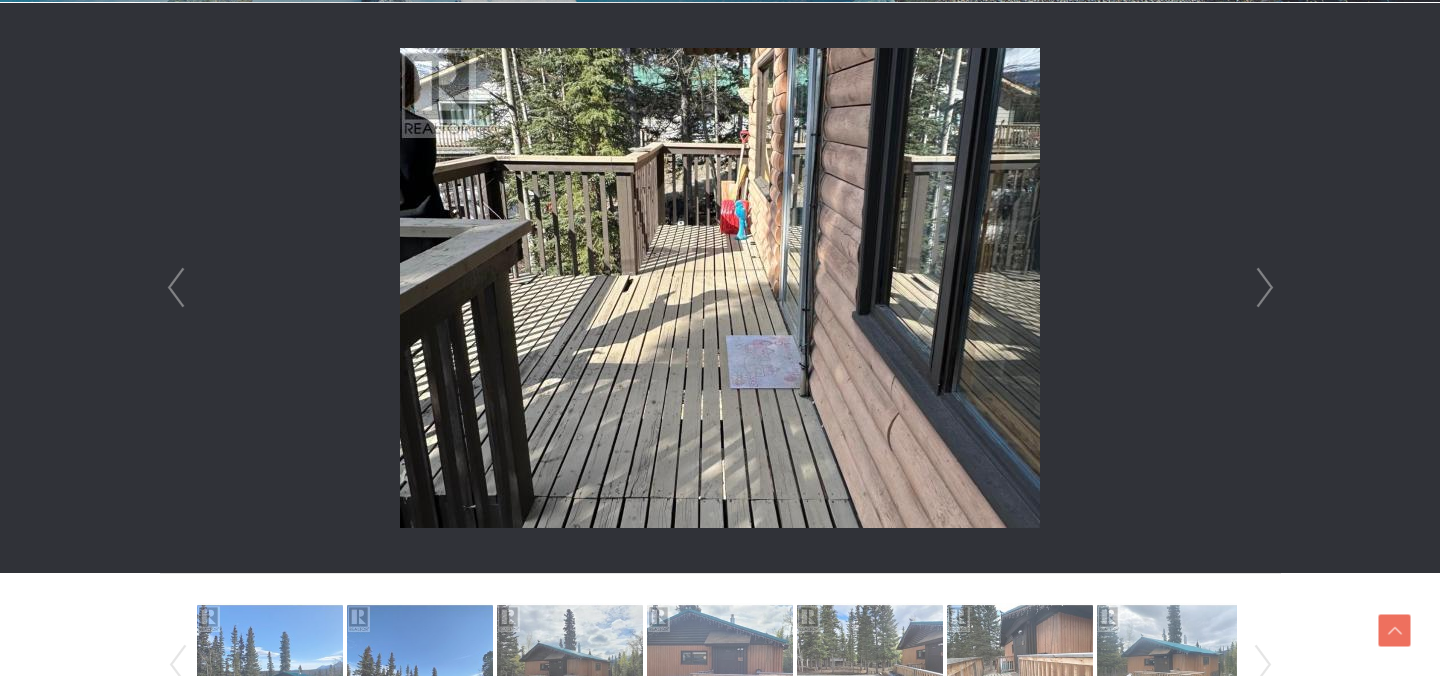 click on "Next" at bounding box center (1265, 288) 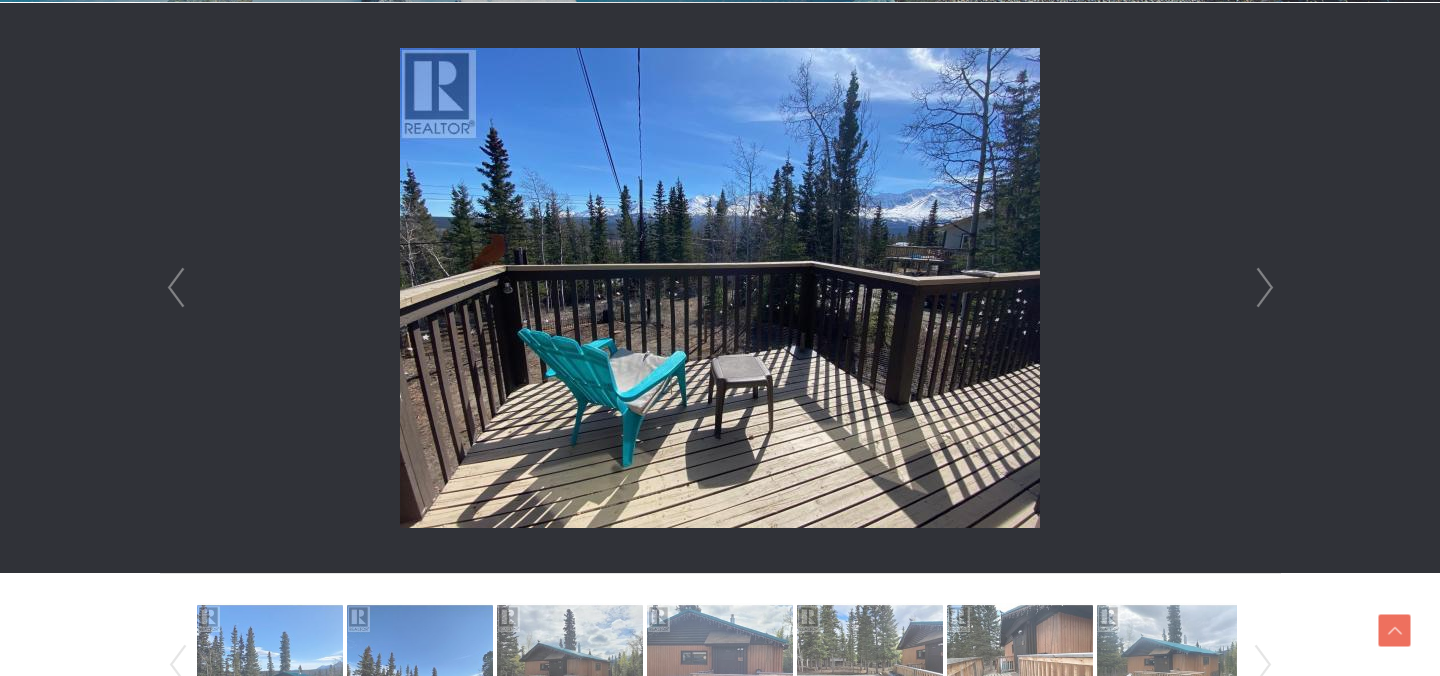 click on "Next" at bounding box center [1265, 288] 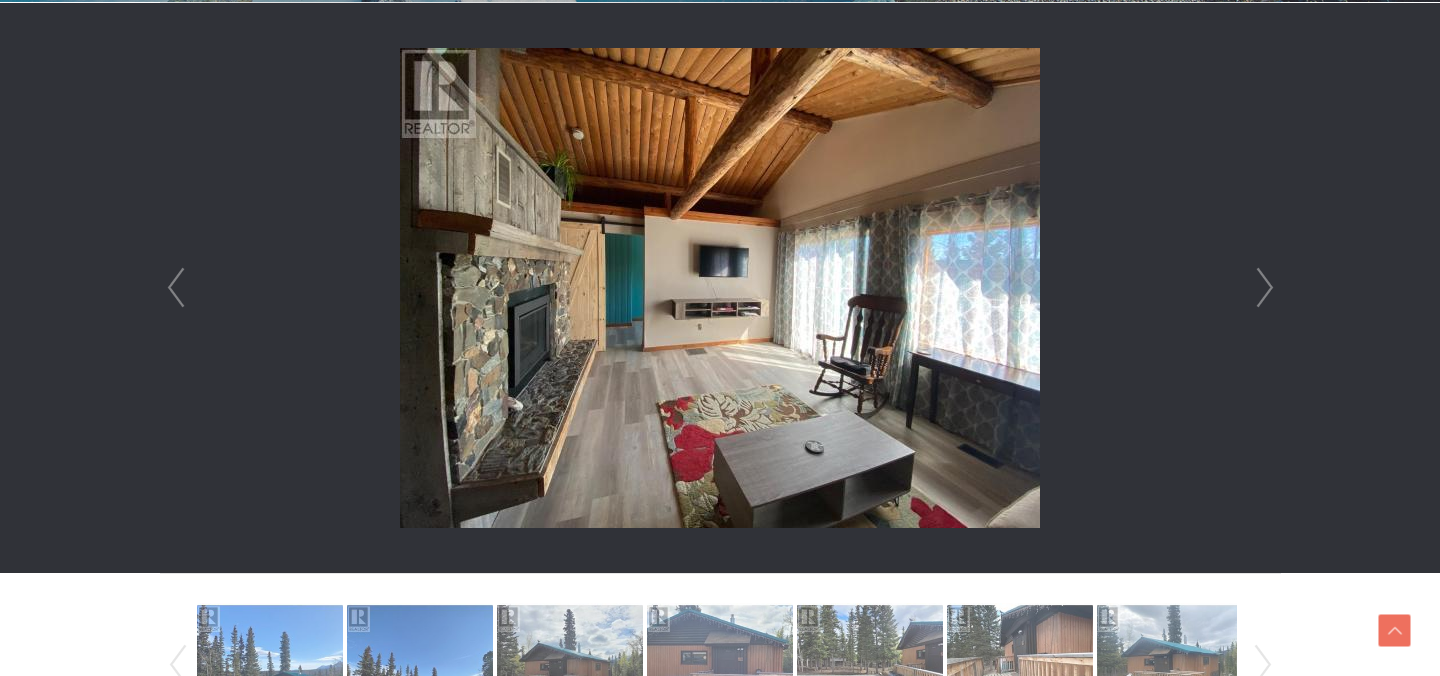 click on "Next" at bounding box center [1265, 288] 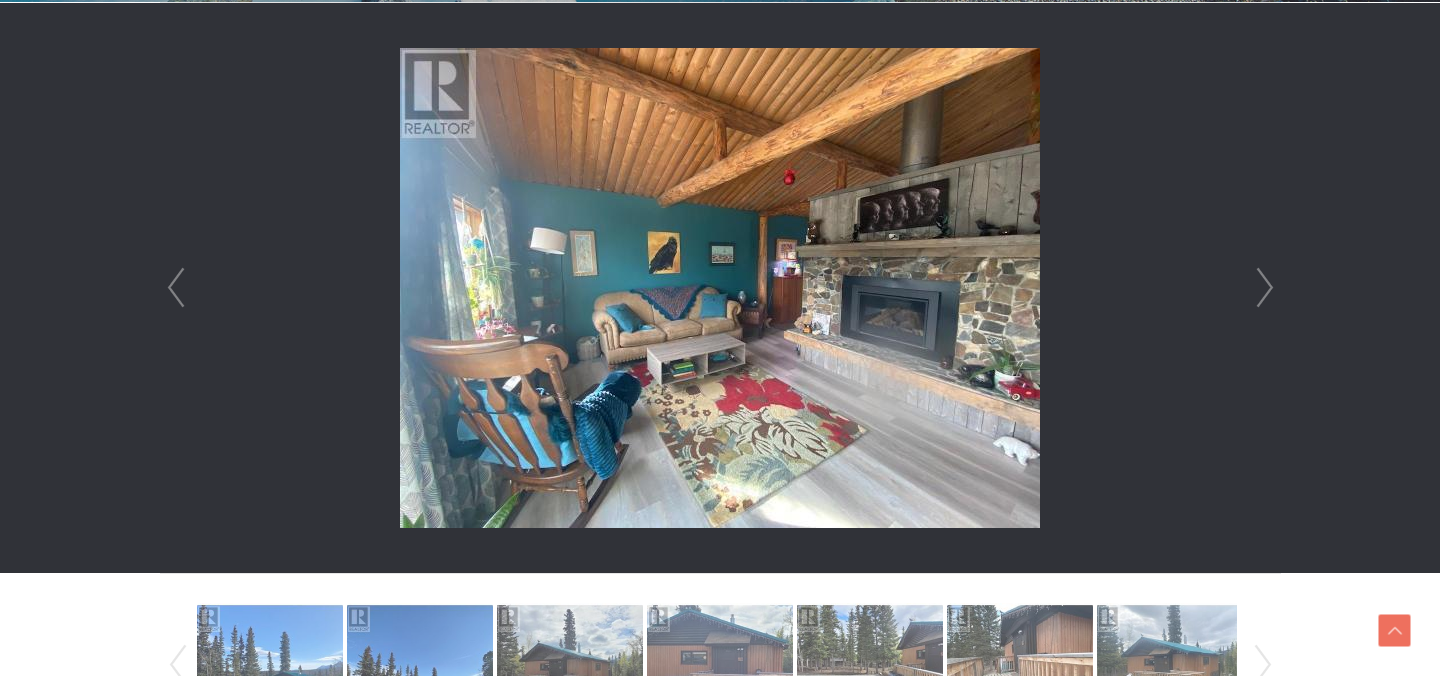 click on "Next" at bounding box center [1265, 288] 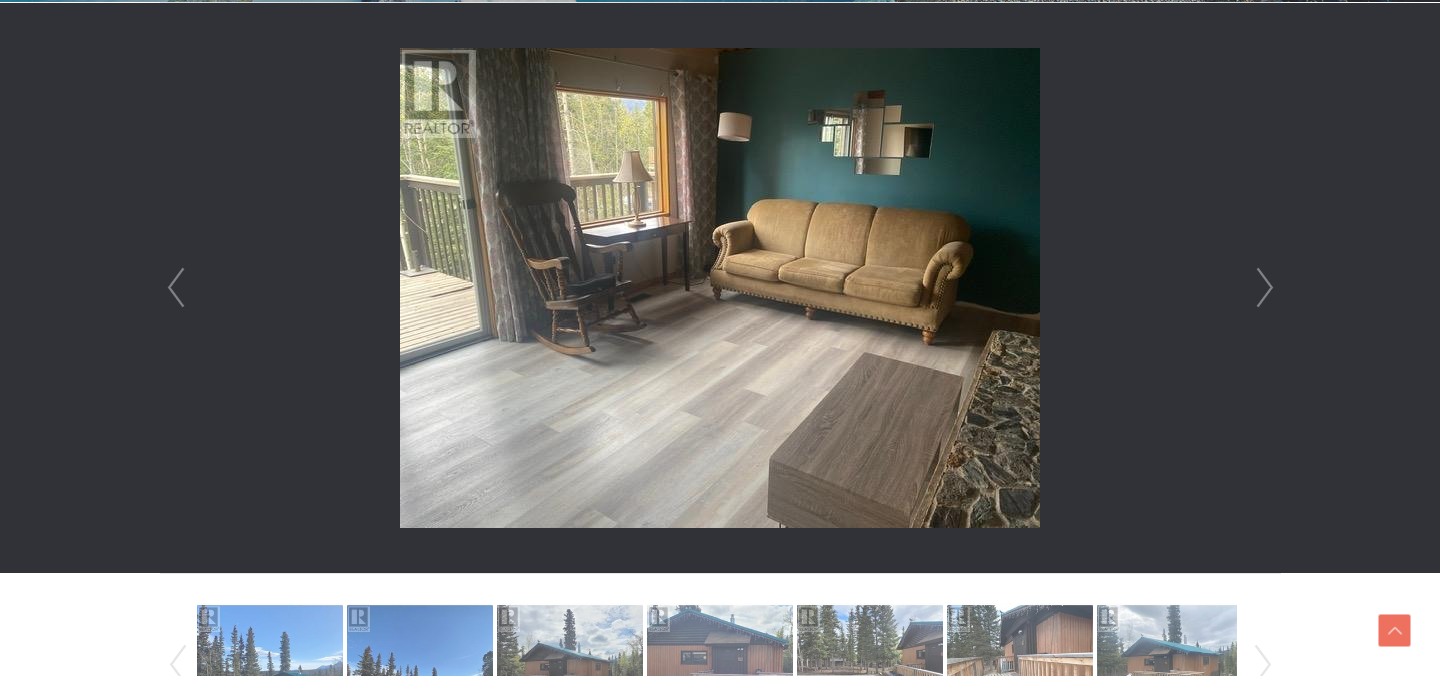 click on "Next" at bounding box center (1265, 288) 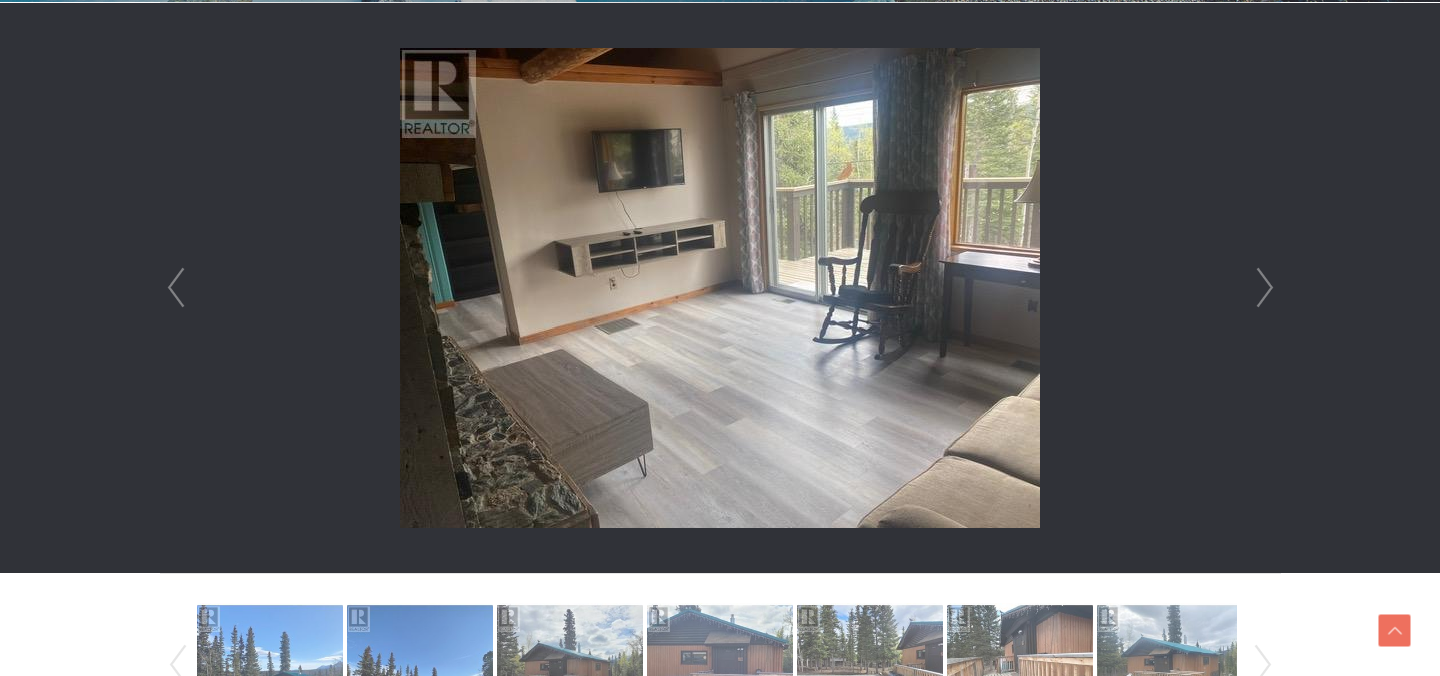 click on "Next" at bounding box center (1265, 288) 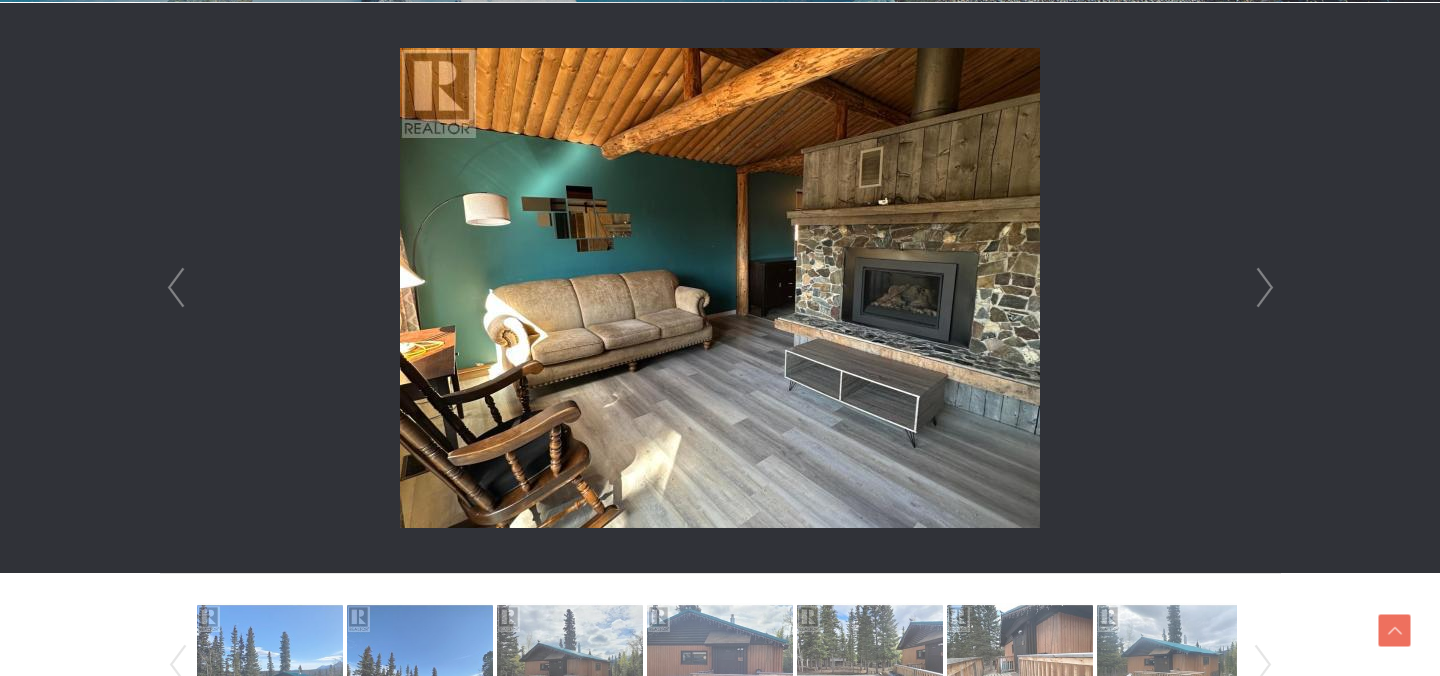 click on "Next" at bounding box center (1265, 288) 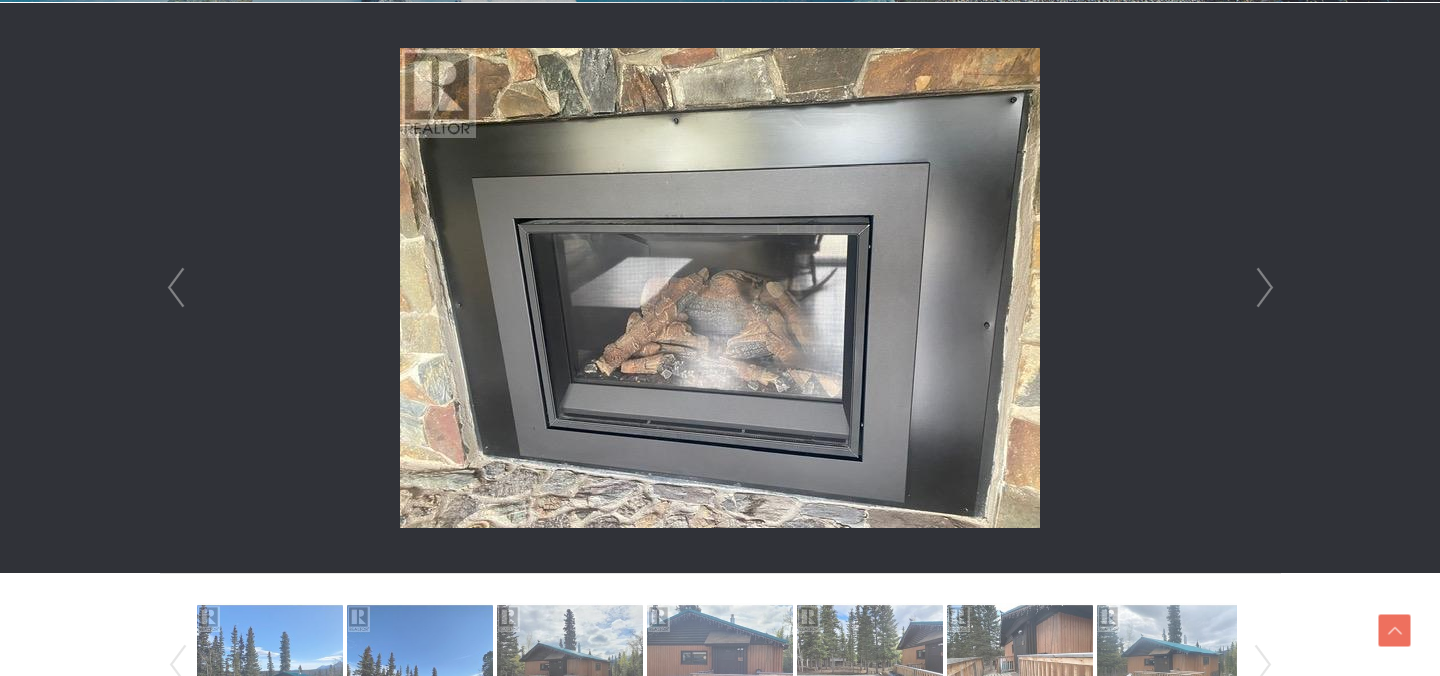 click on "Next" at bounding box center (1265, 288) 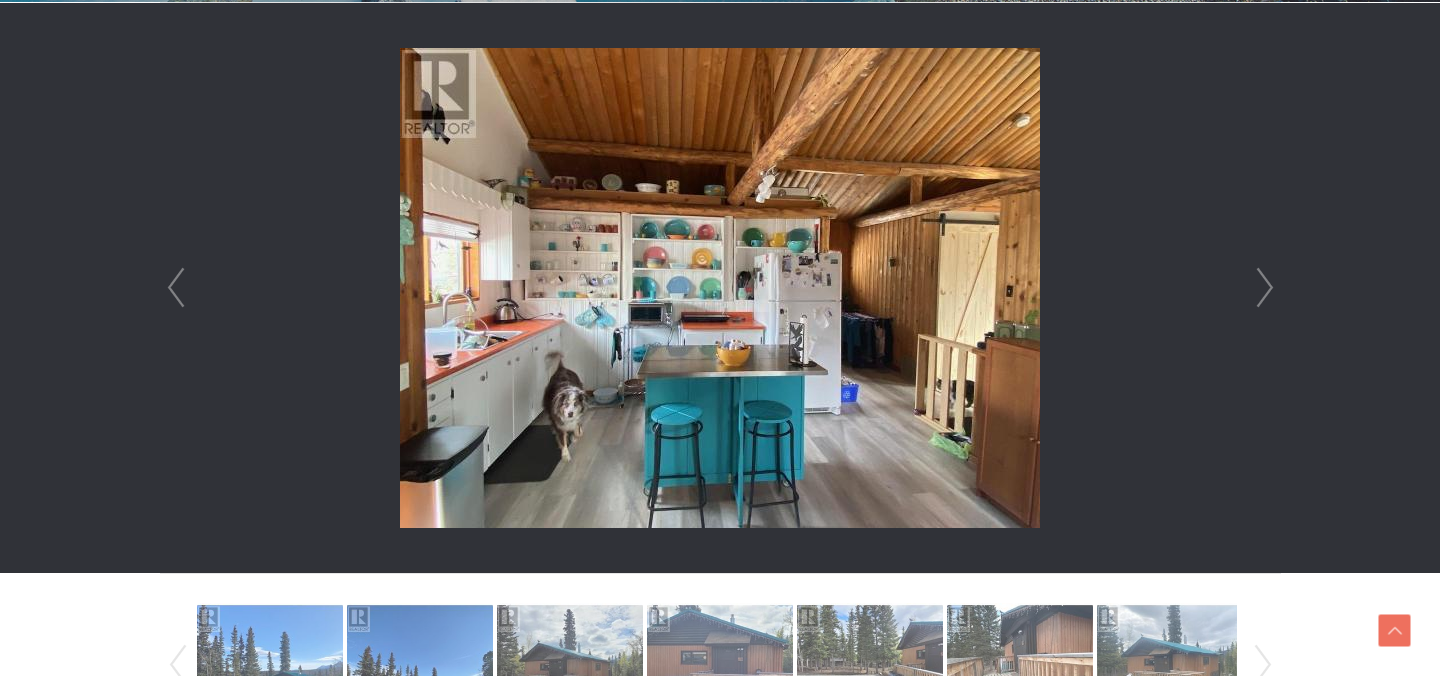 click on "Next" at bounding box center [1265, 288] 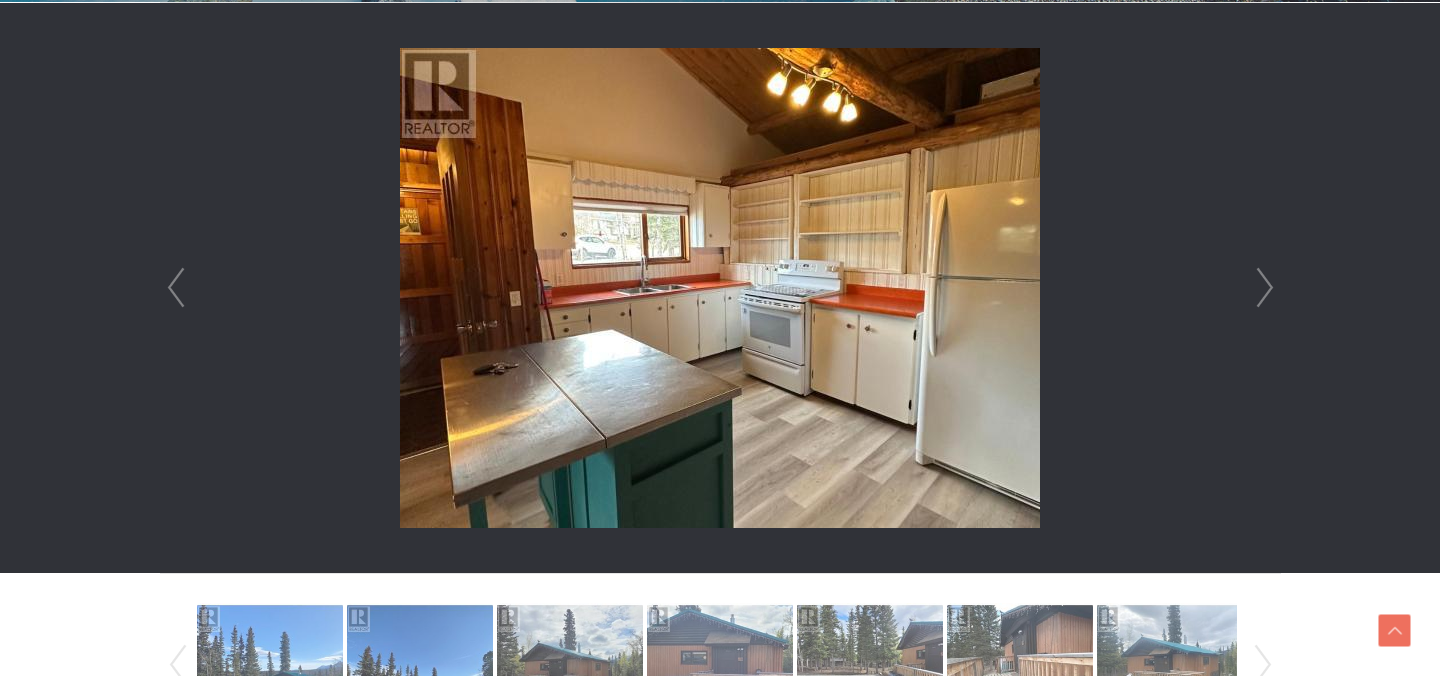 click on "Prev" at bounding box center (176, 288) 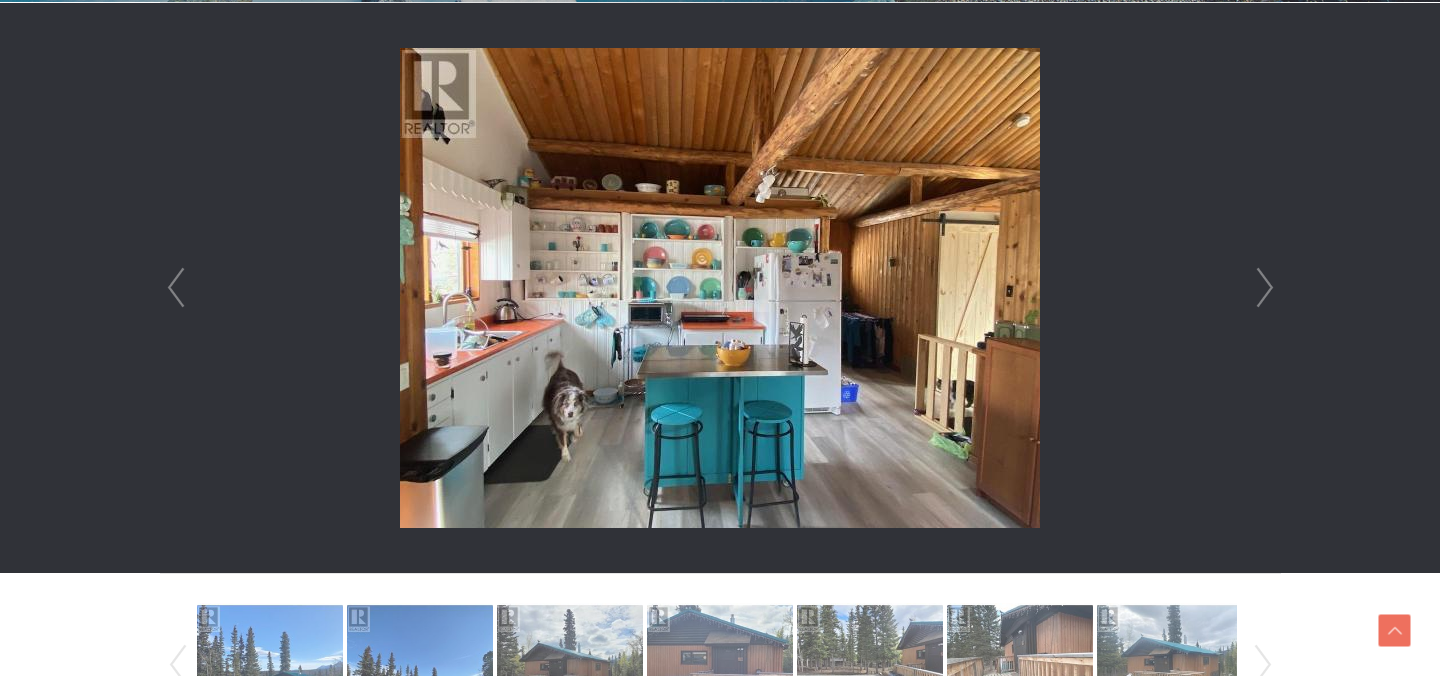 click on "Next" at bounding box center [1265, 288] 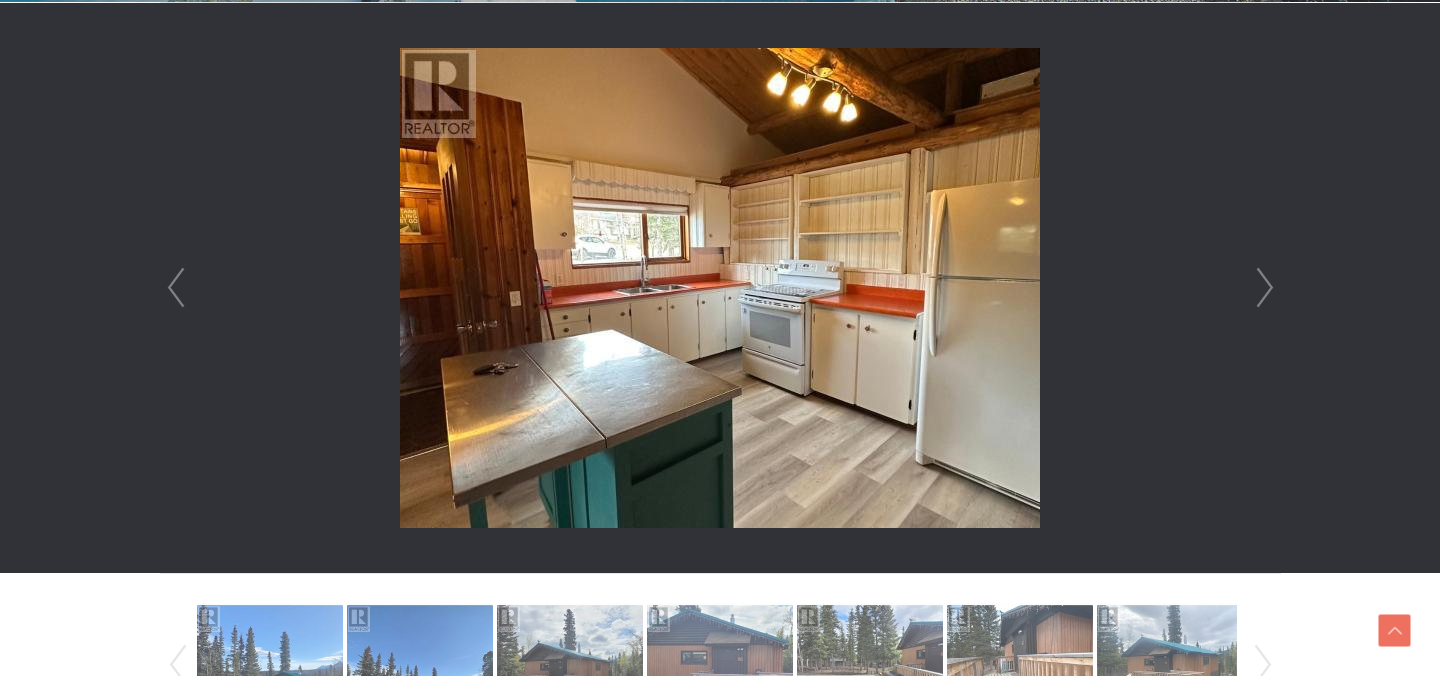click on "Next" at bounding box center [1265, 288] 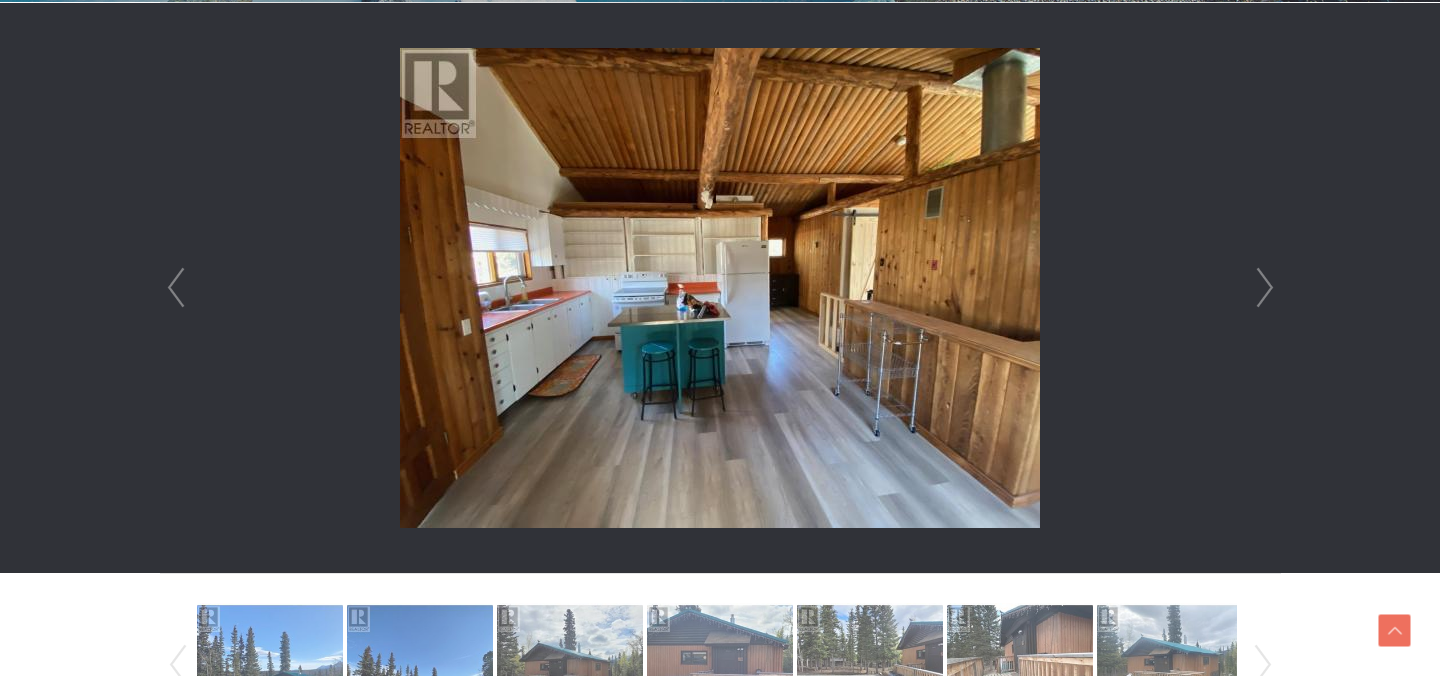 click on "Next" at bounding box center [1265, 288] 